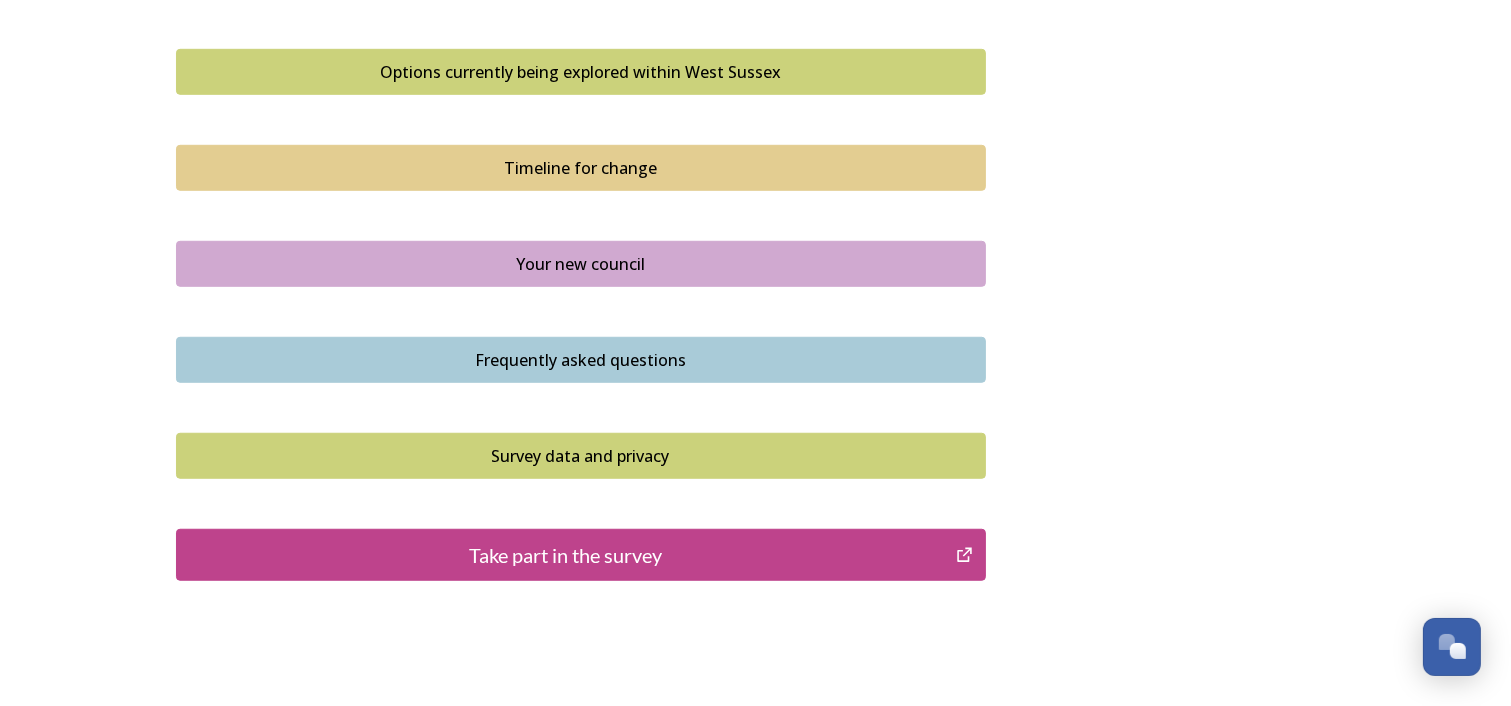scroll, scrollTop: 1400, scrollLeft: 0, axis: vertical 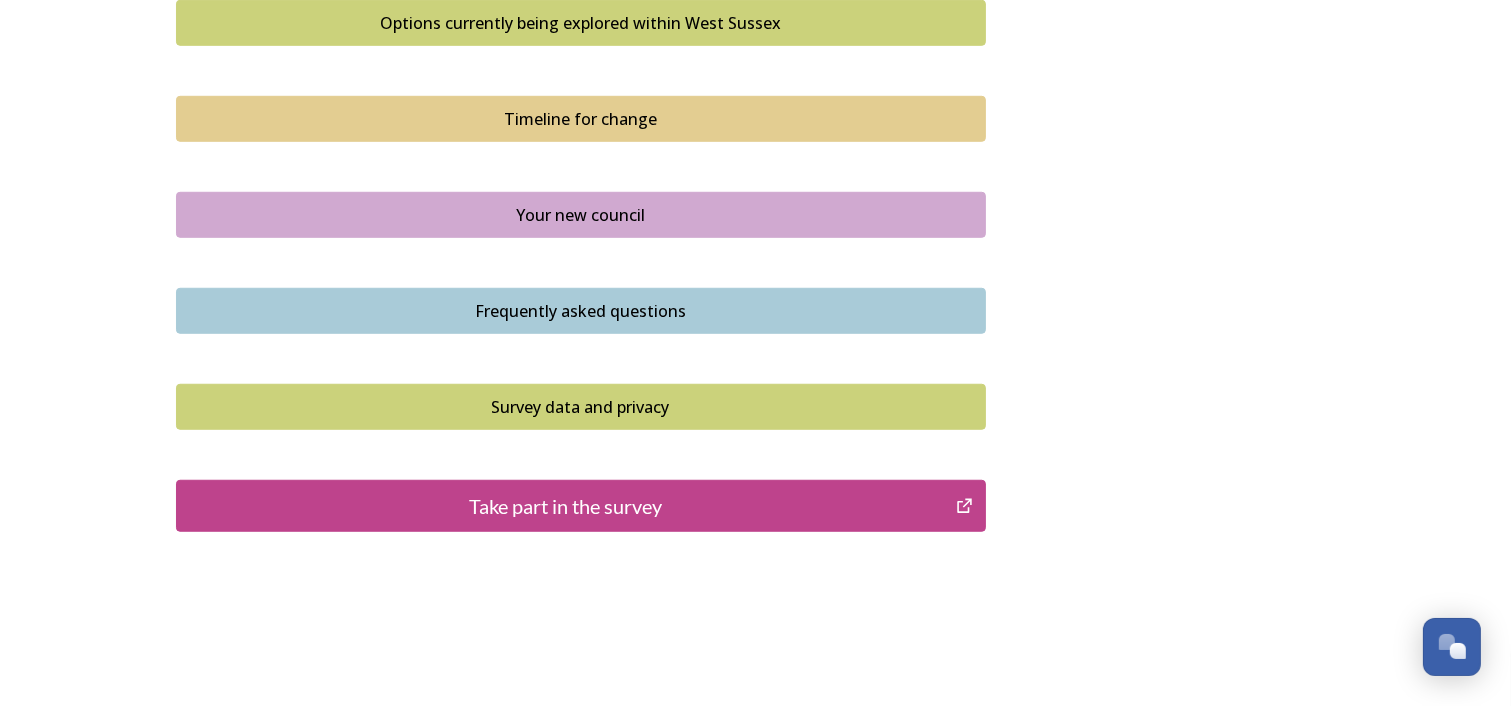 click on "Take part in the survey" at bounding box center (566, 506) 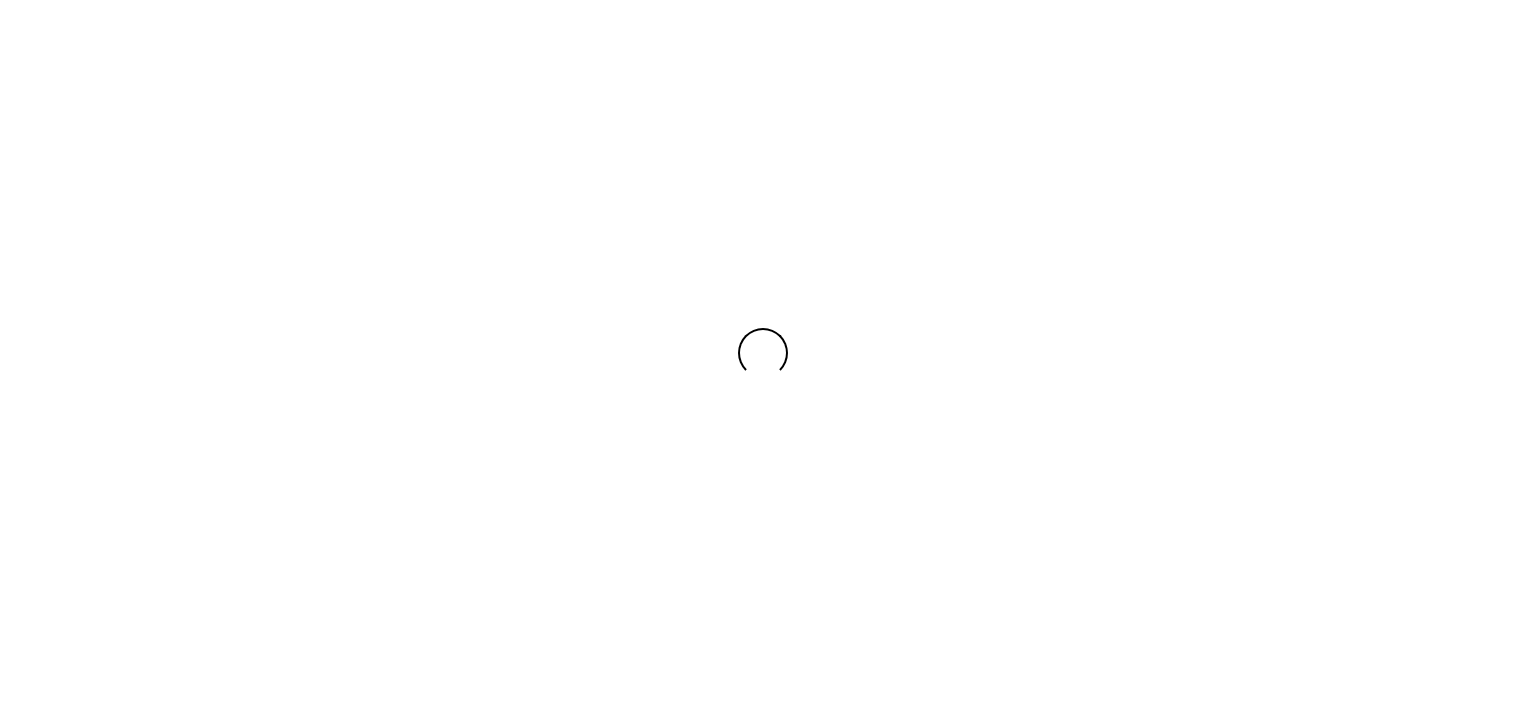 scroll, scrollTop: 0, scrollLeft: 0, axis: both 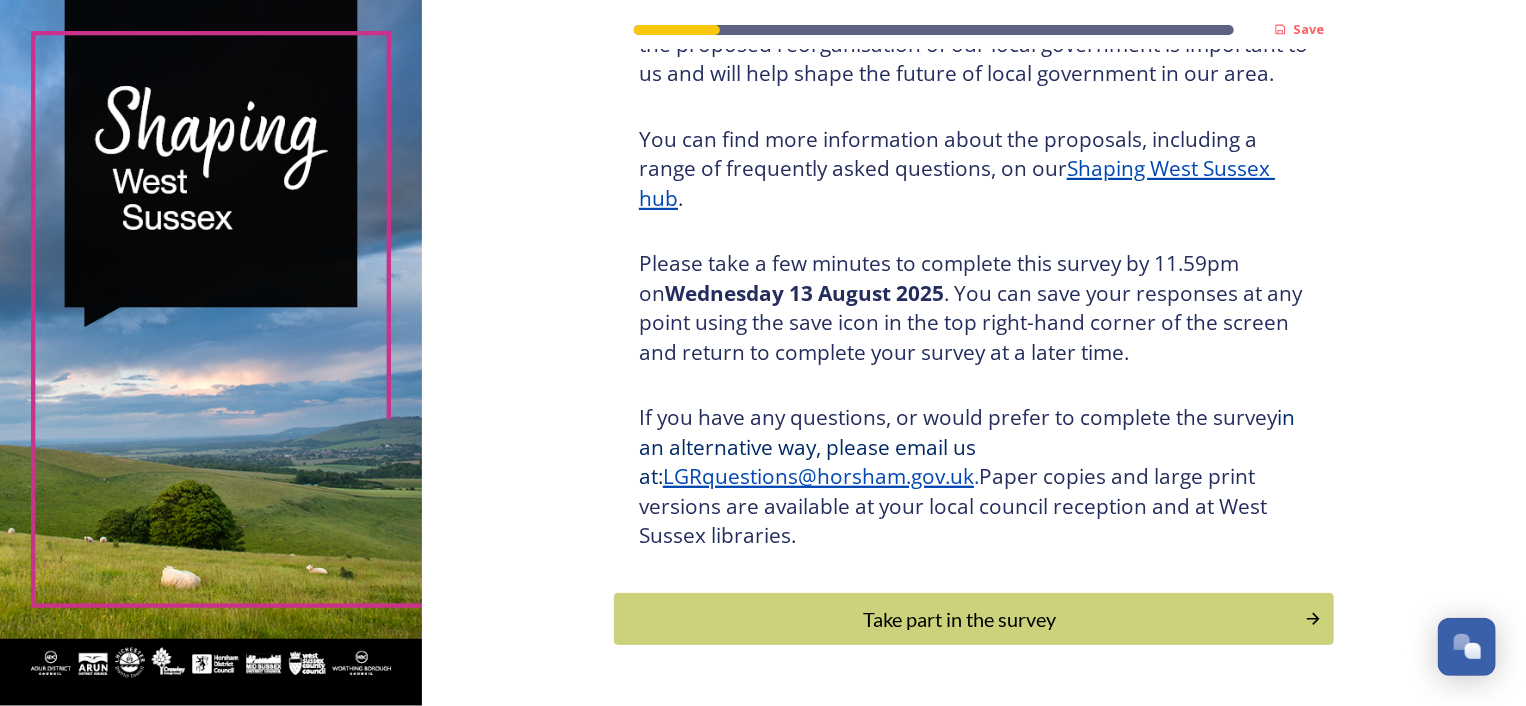 click on "Take part in the survey" at bounding box center (959, 619) 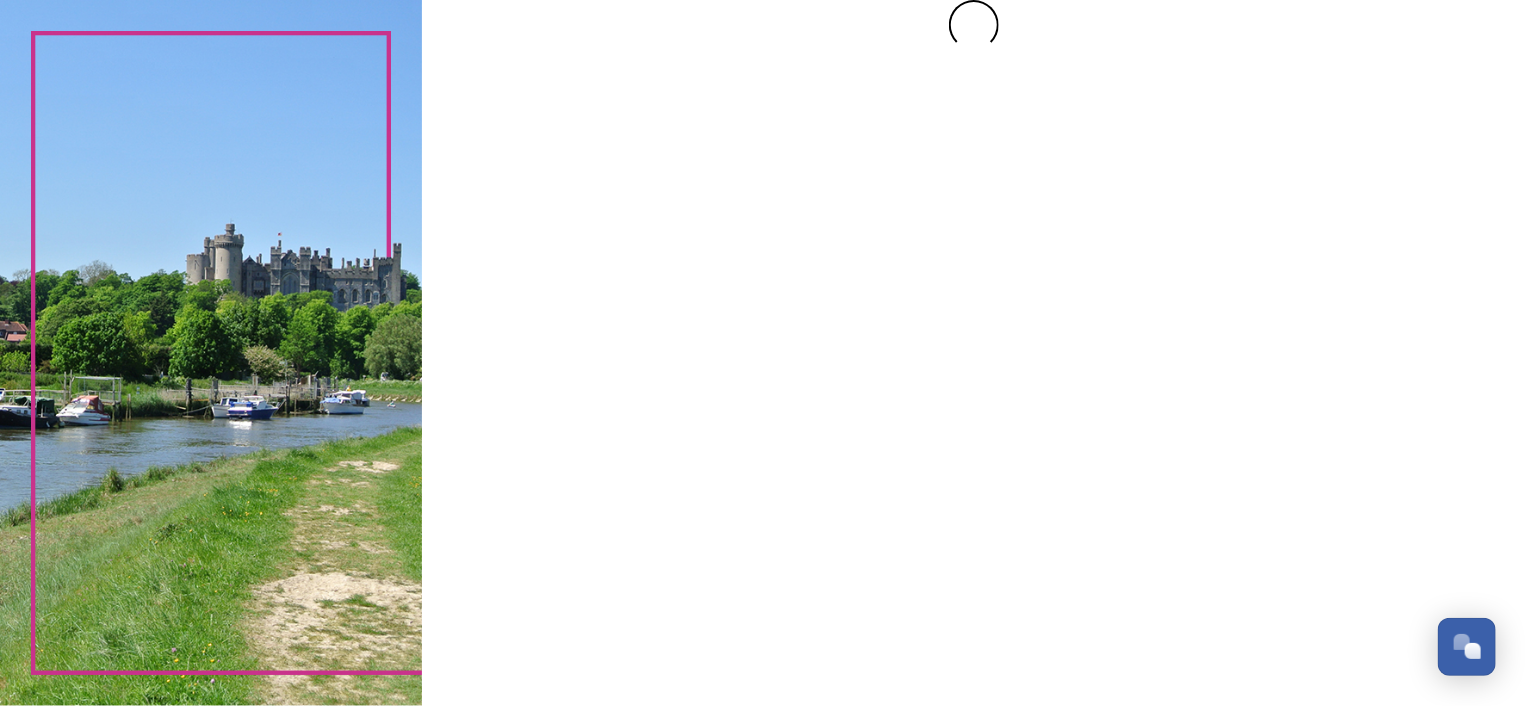 scroll, scrollTop: 0, scrollLeft: 0, axis: both 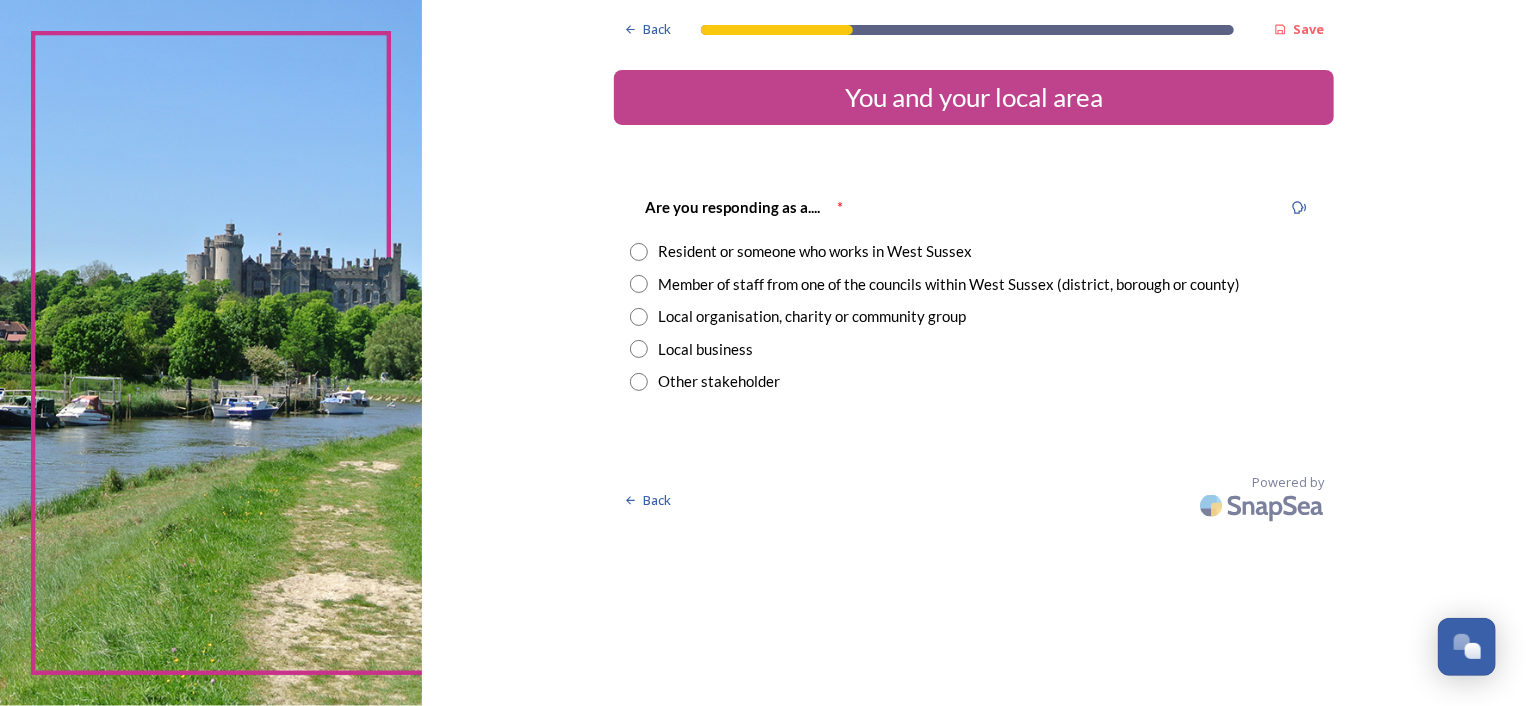 click at bounding box center (639, 252) 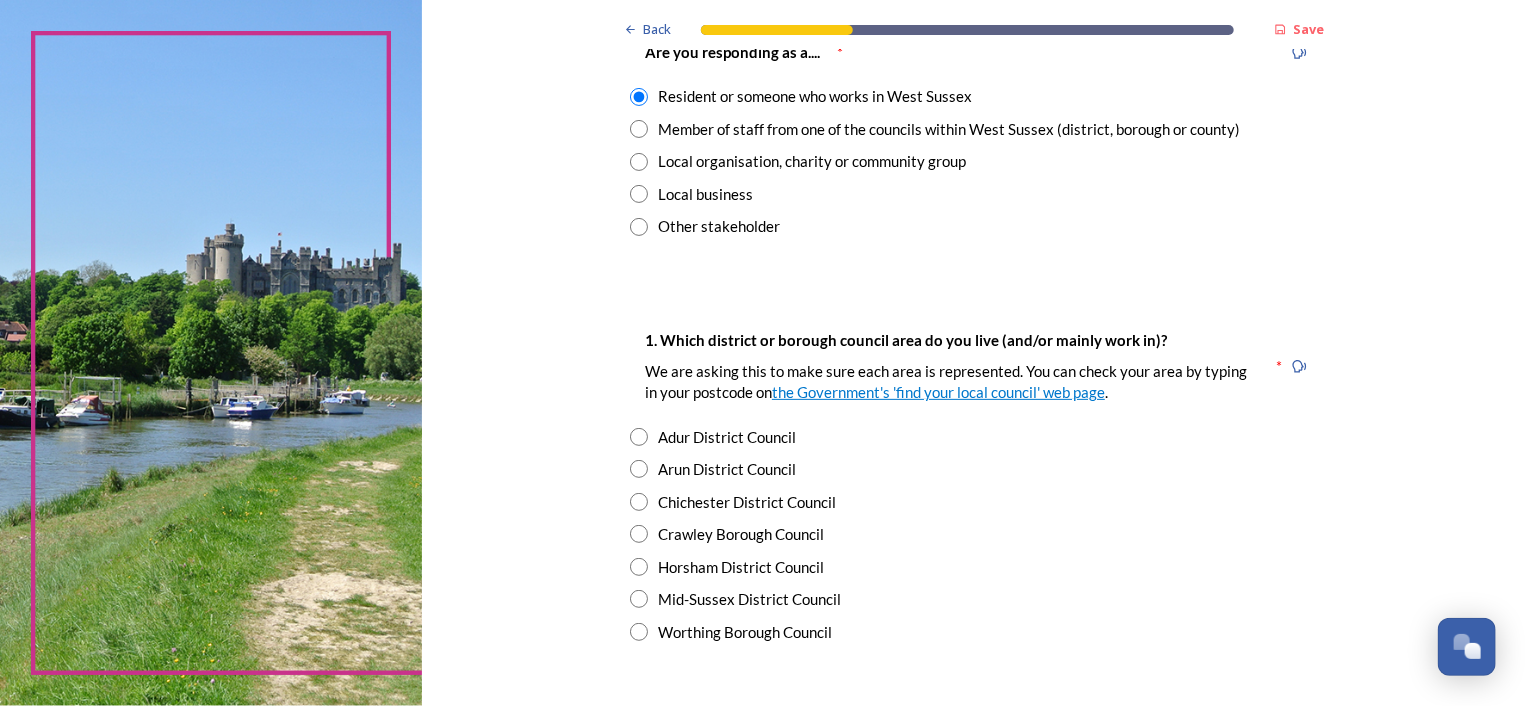 scroll, scrollTop: 200, scrollLeft: 0, axis: vertical 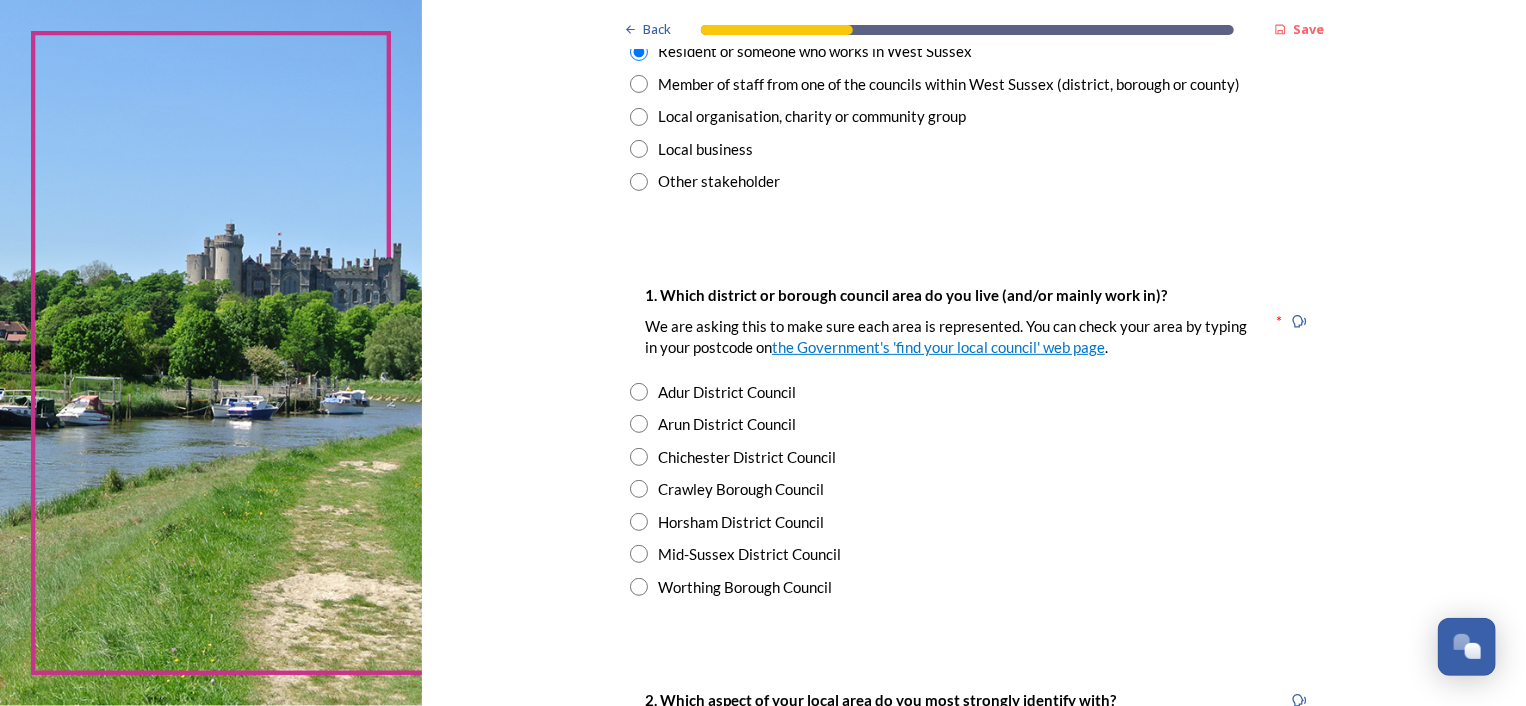 click at bounding box center (639, 424) 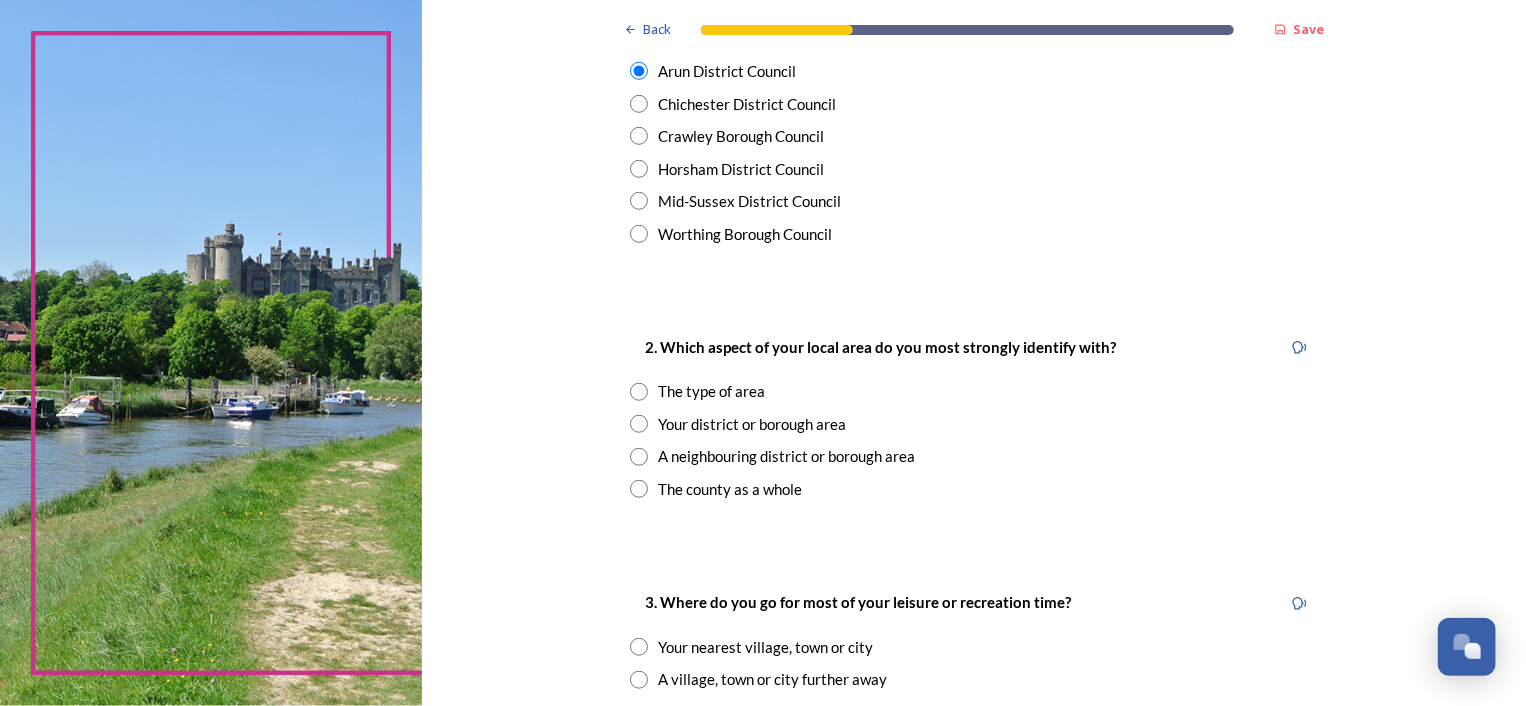 scroll, scrollTop: 600, scrollLeft: 0, axis: vertical 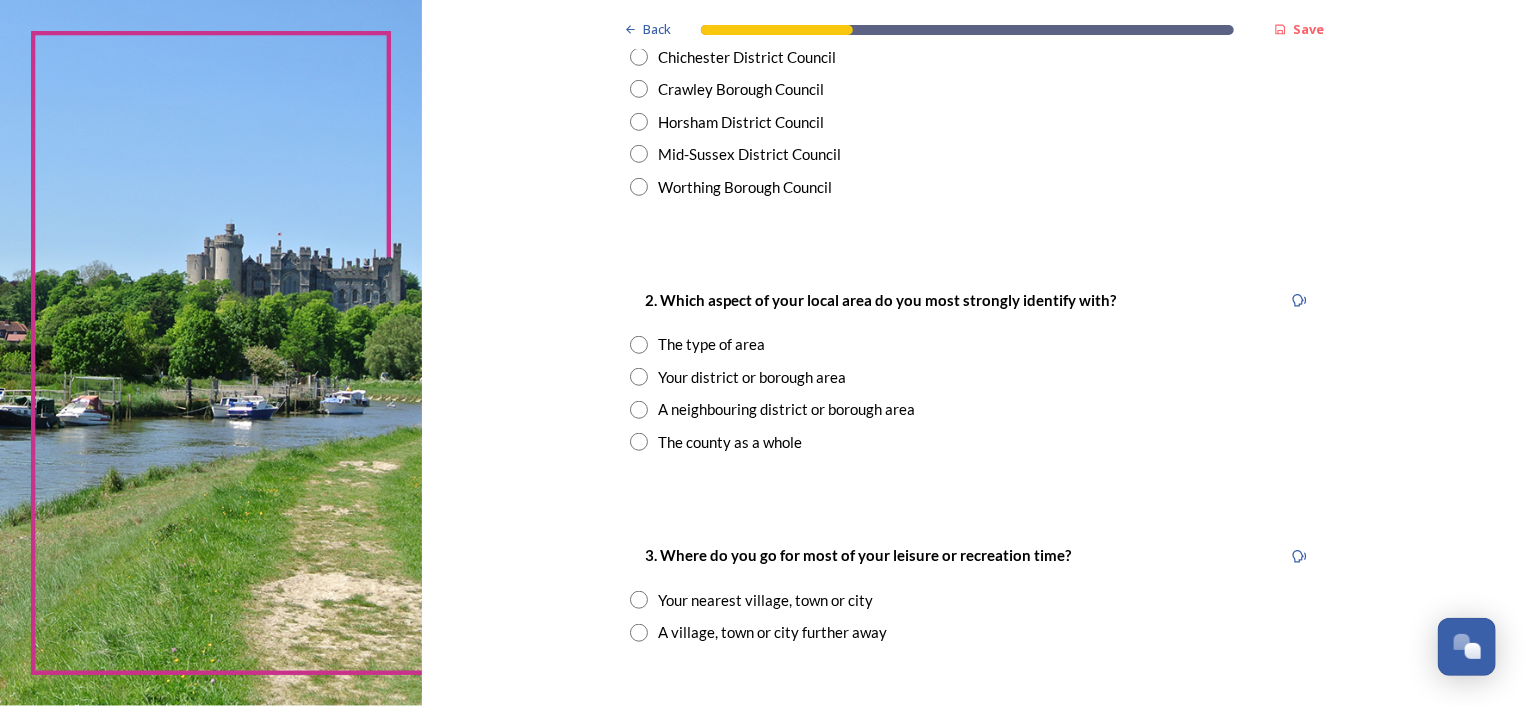 click at bounding box center (639, 377) 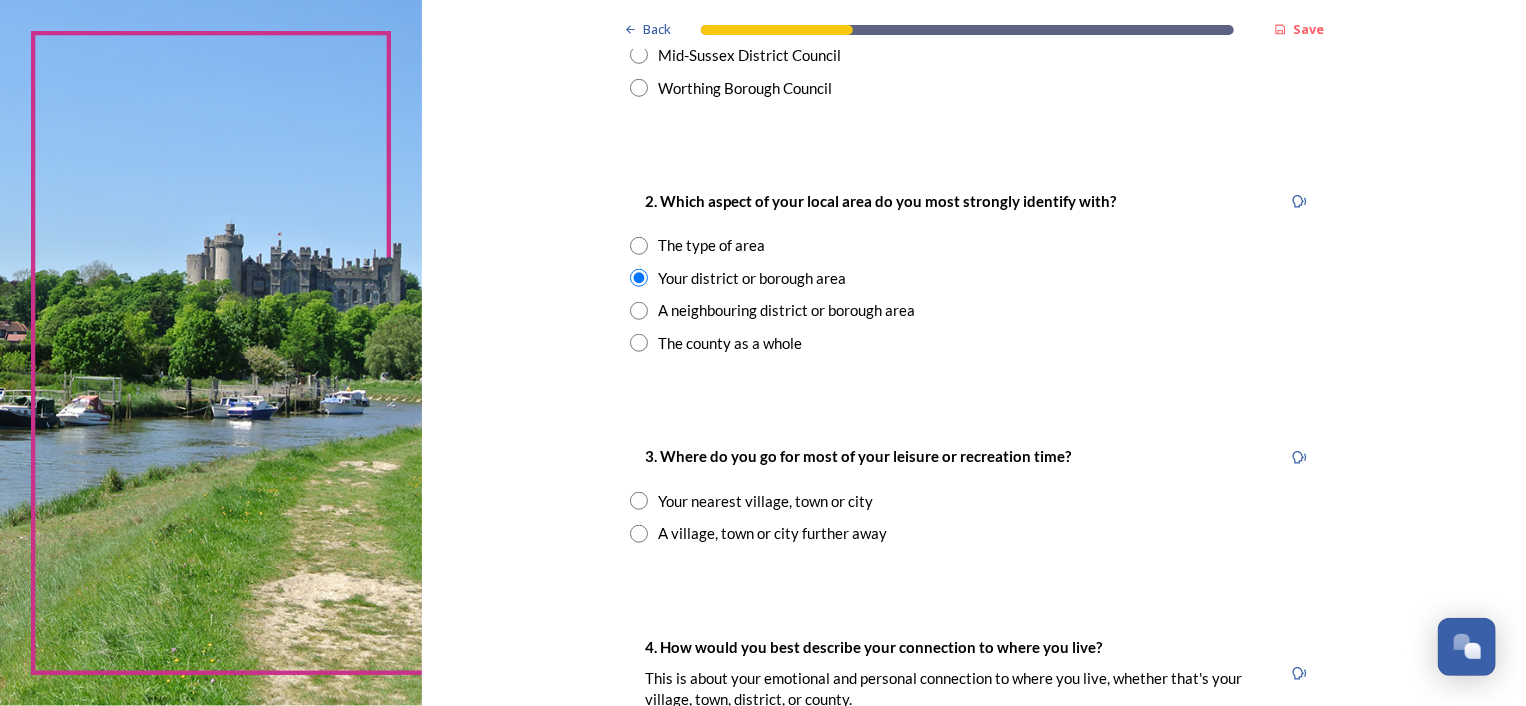 scroll, scrollTop: 700, scrollLeft: 0, axis: vertical 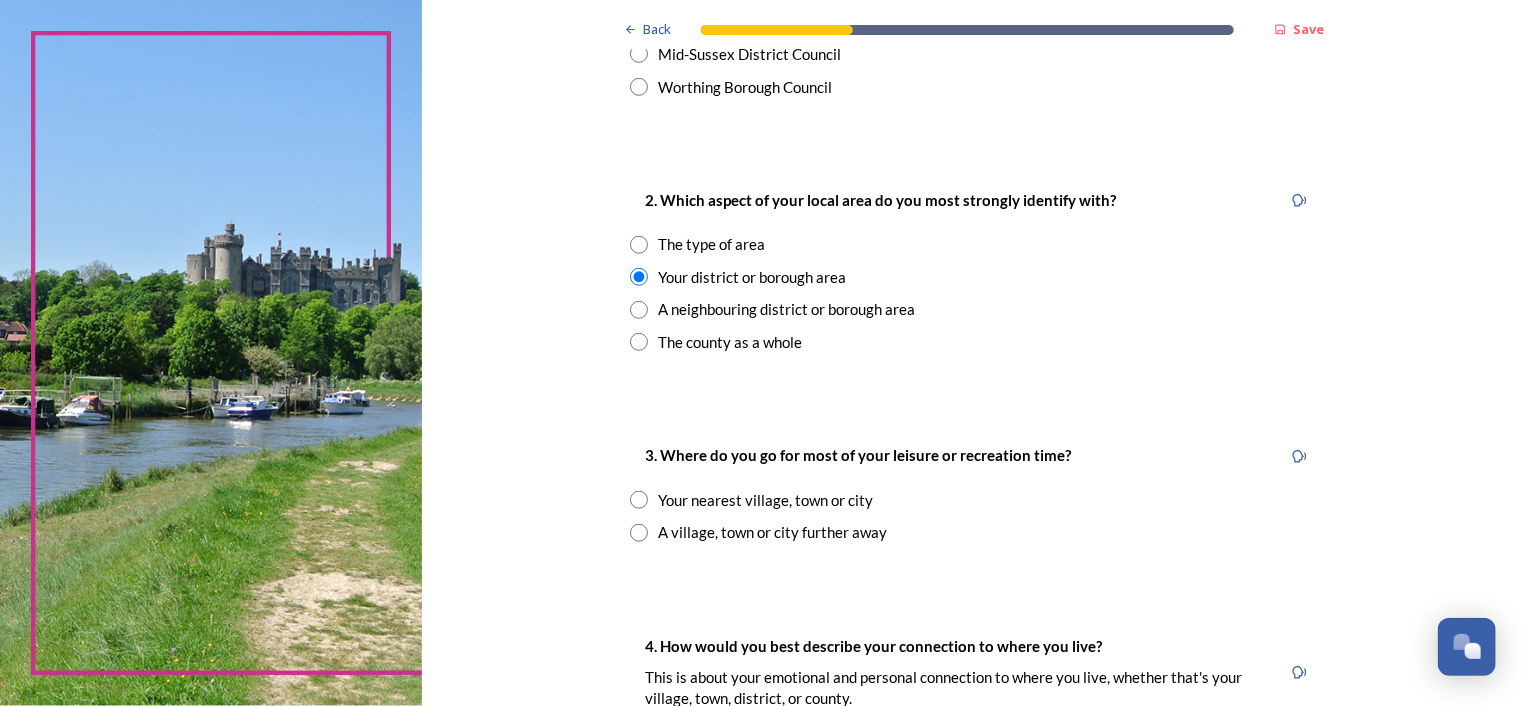 click at bounding box center [639, 500] 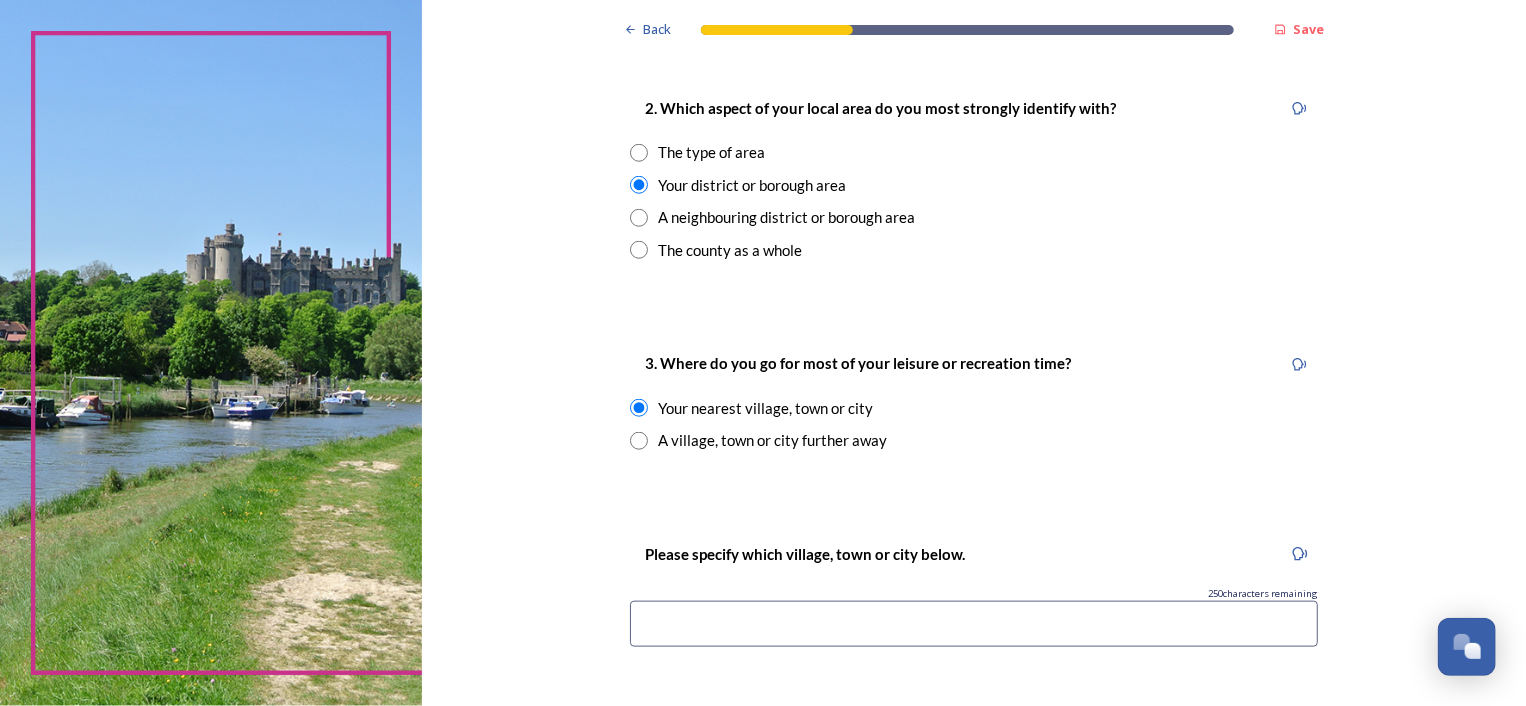 scroll, scrollTop: 900, scrollLeft: 0, axis: vertical 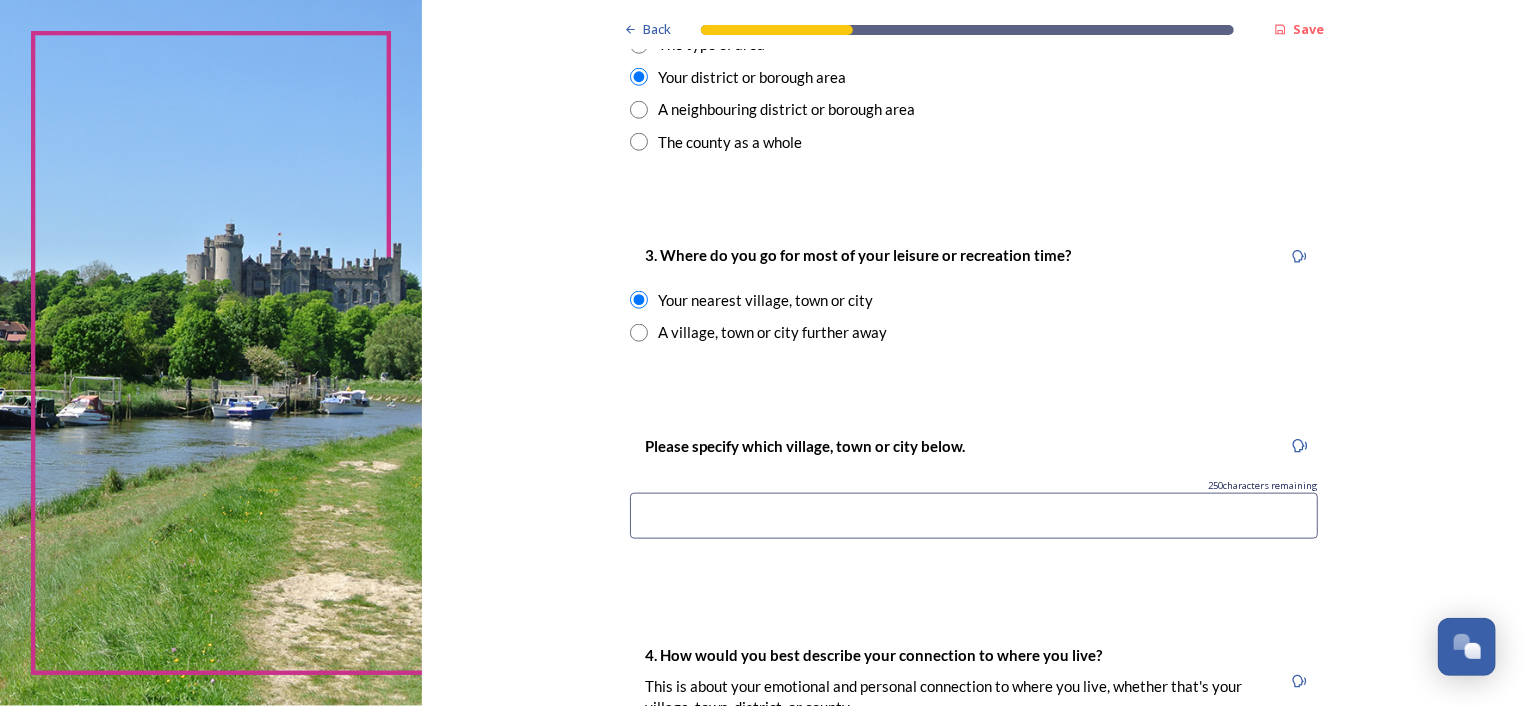 click at bounding box center (974, 516) 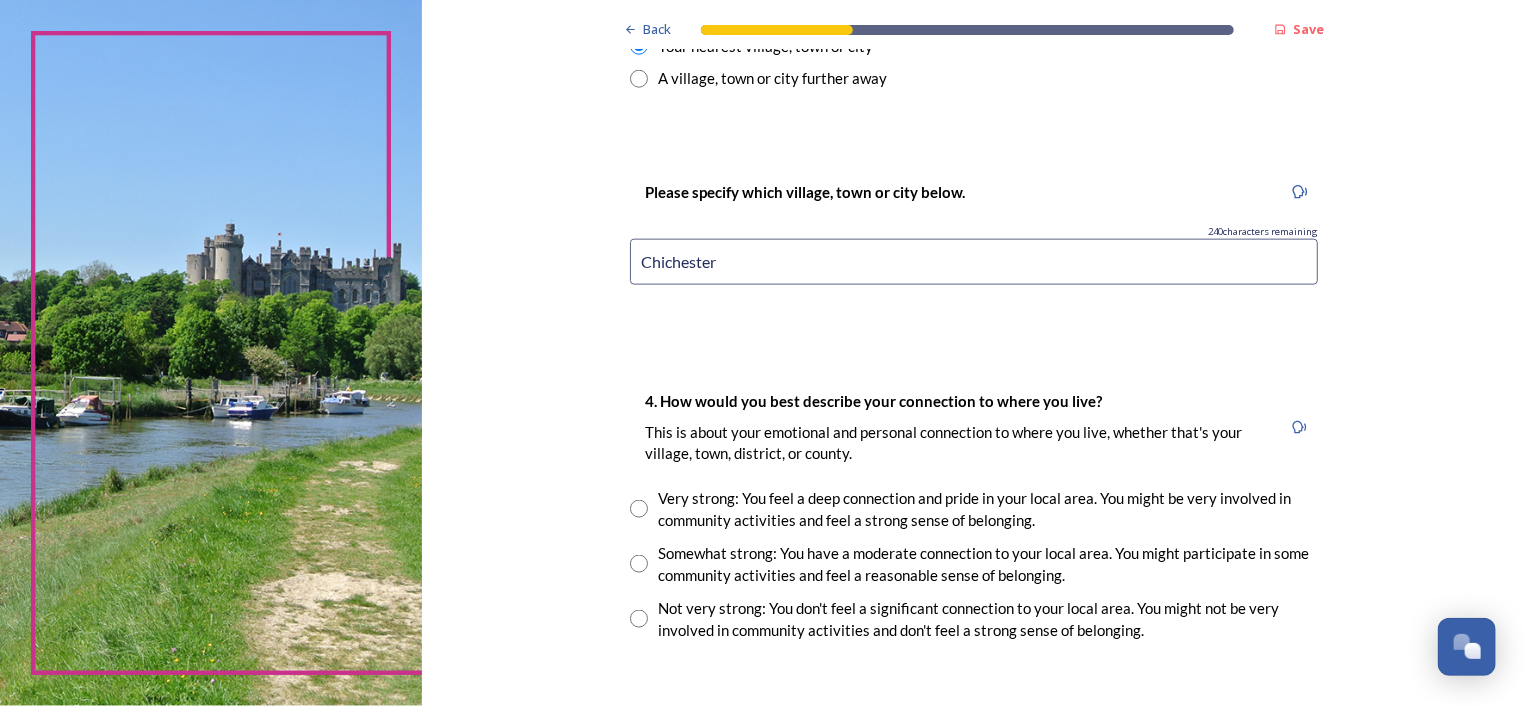 scroll, scrollTop: 1300, scrollLeft: 0, axis: vertical 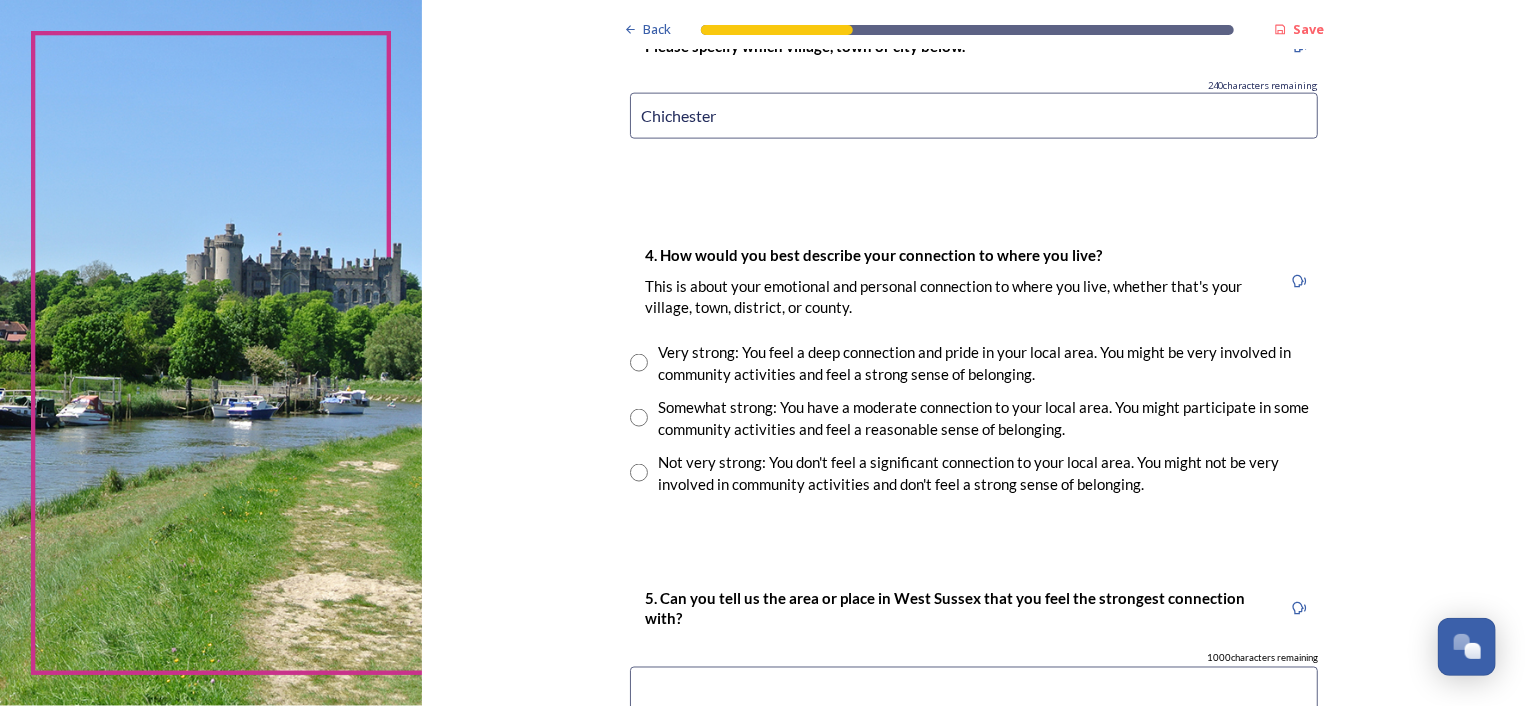 type on "Chichester" 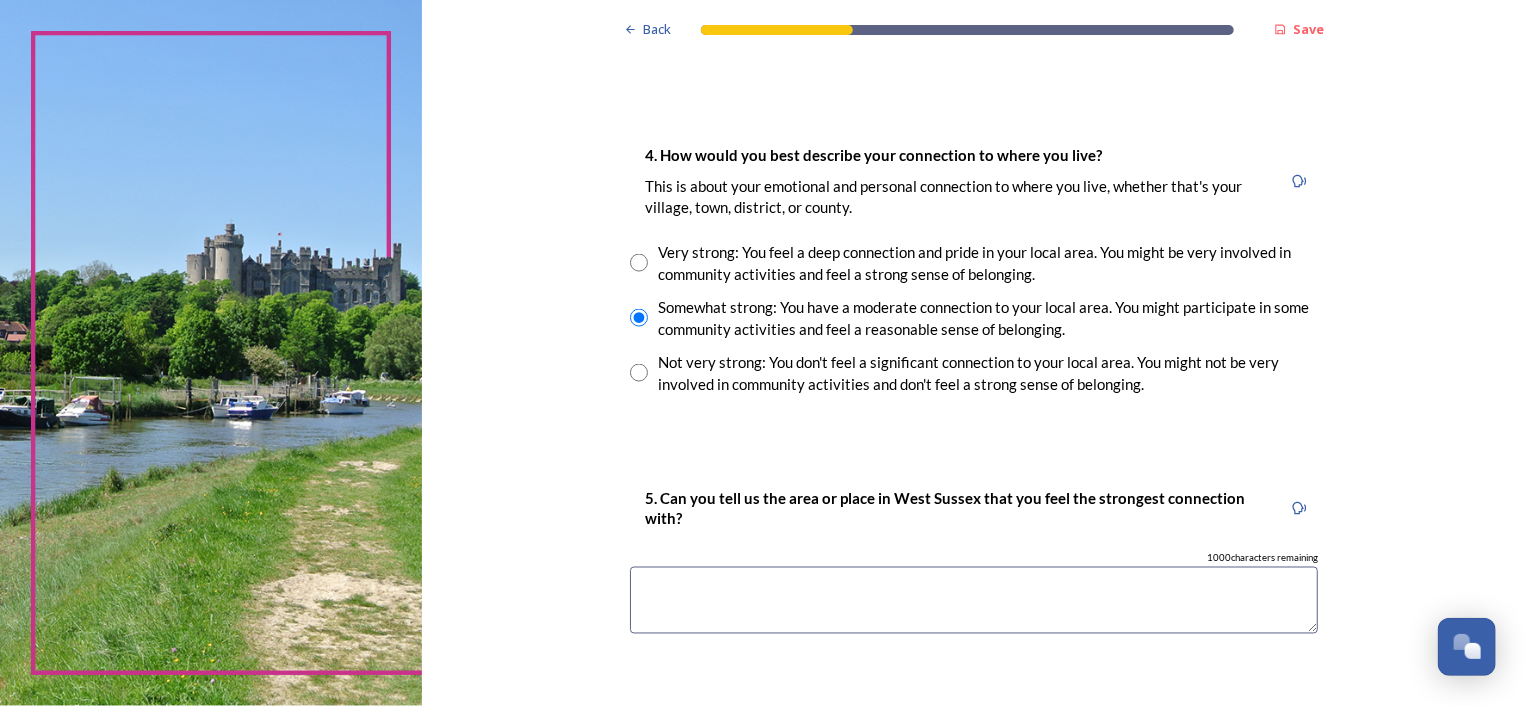 scroll, scrollTop: 1500, scrollLeft: 0, axis: vertical 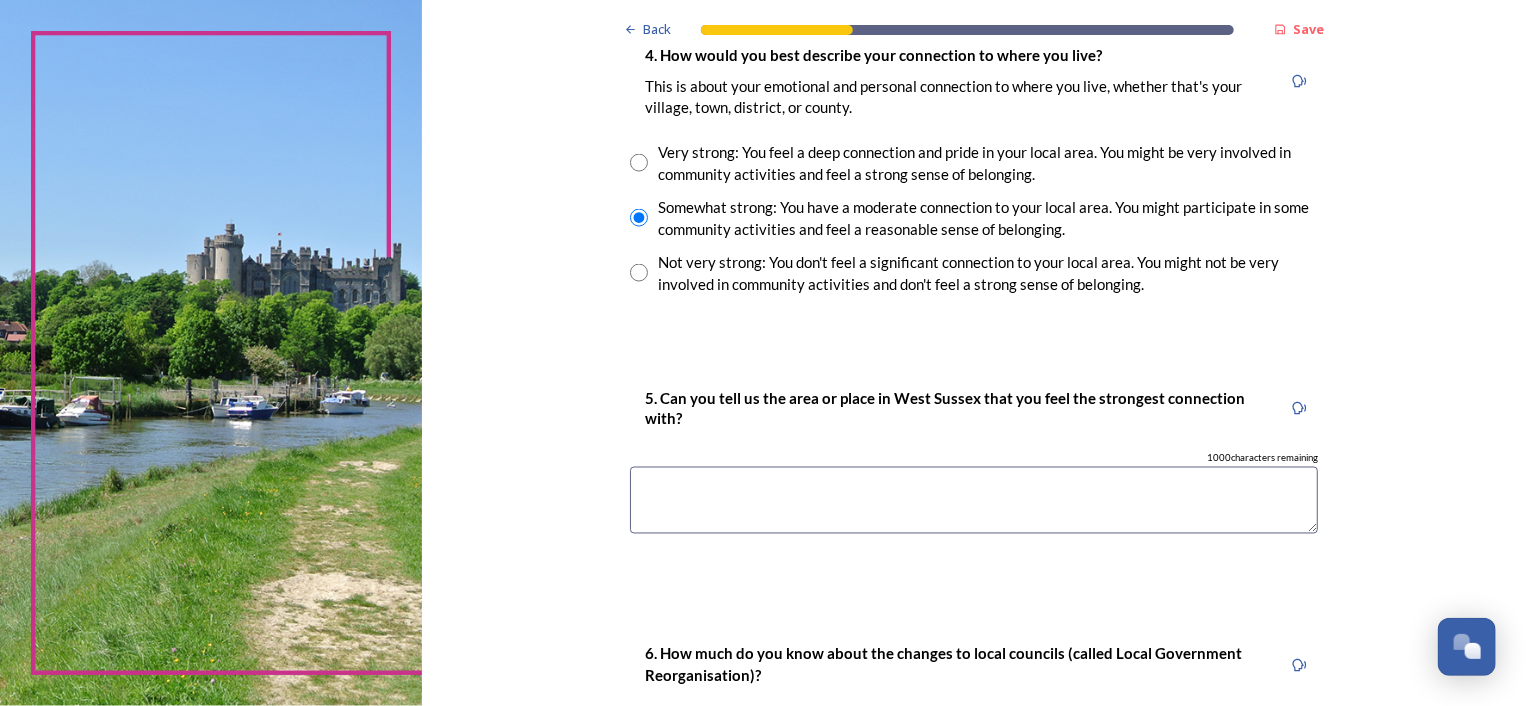 click at bounding box center [974, 500] 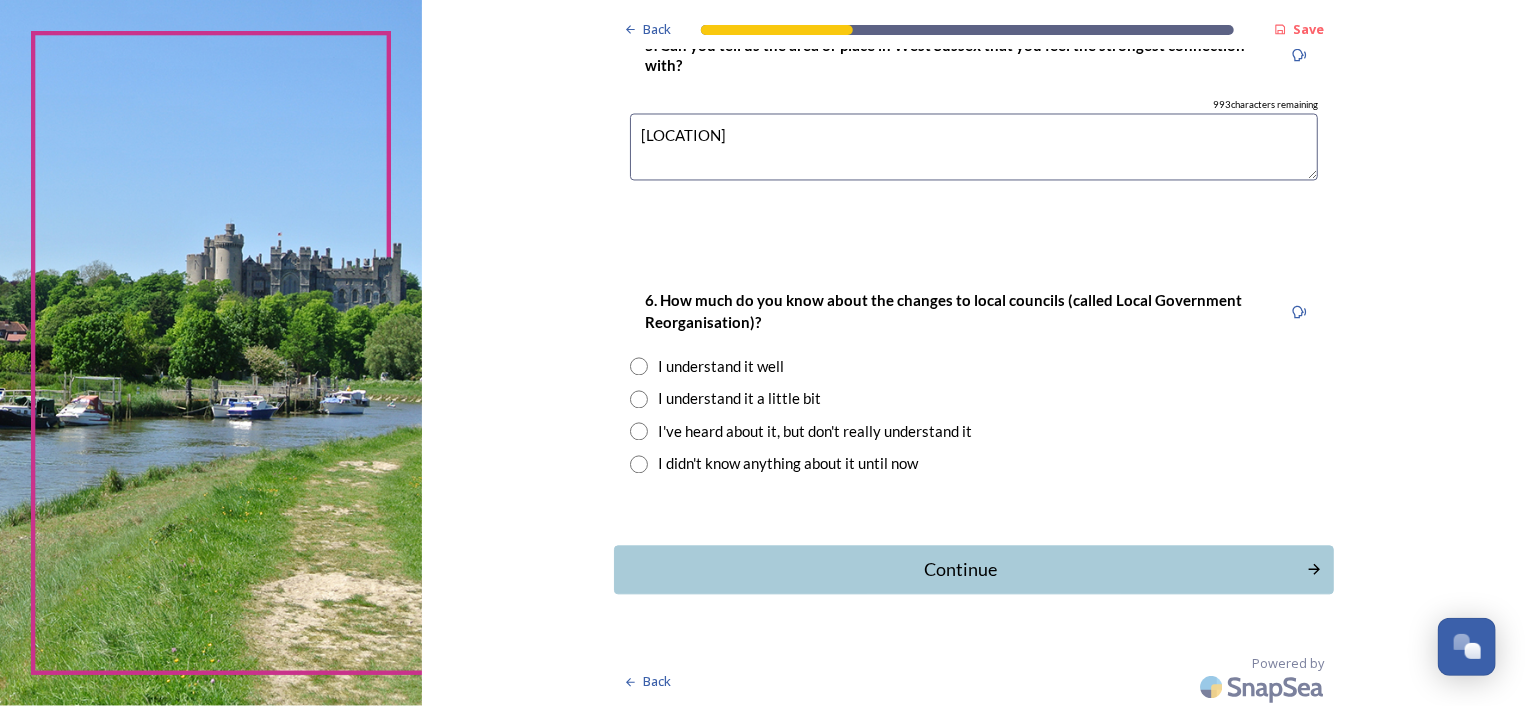 scroll, scrollTop: 1856, scrollLeft: 0, axis: vertical 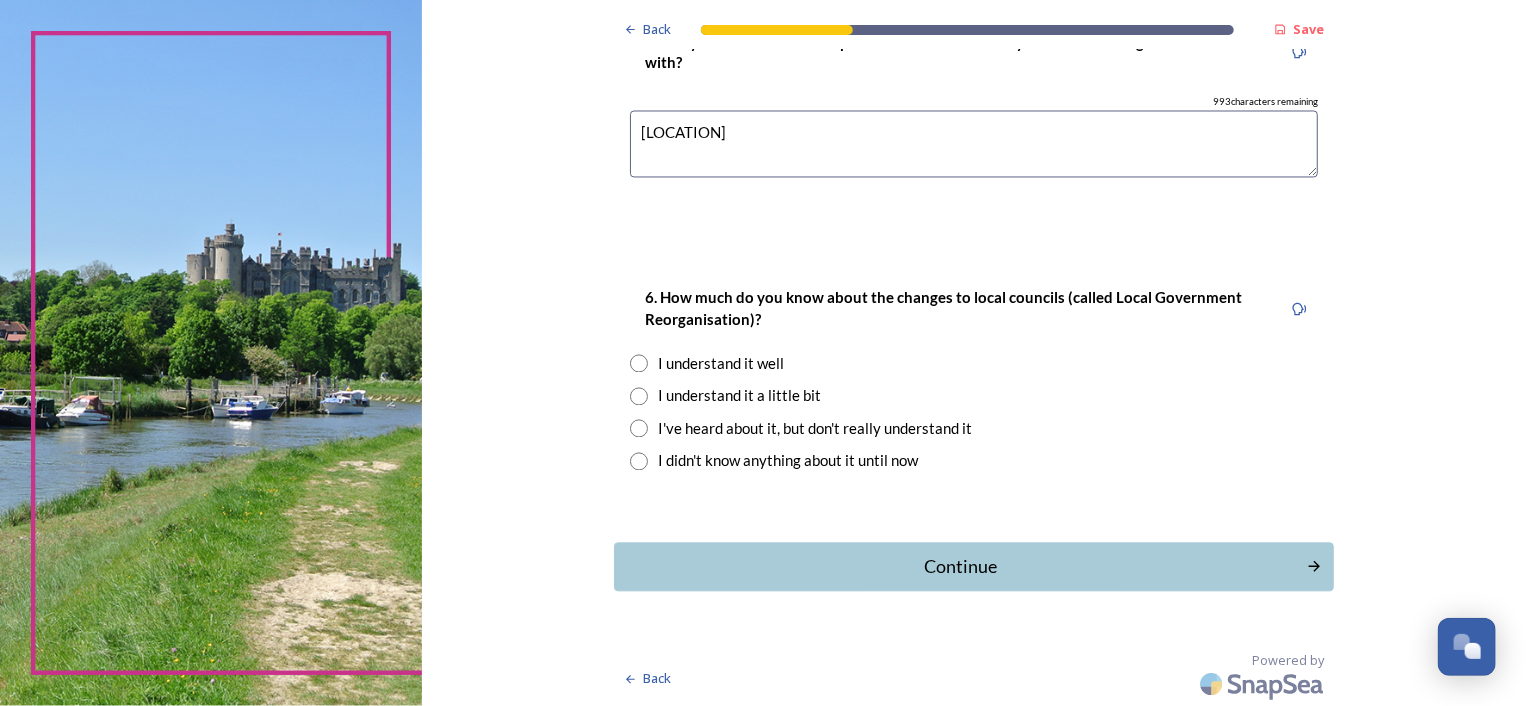 type on "[LOCATION]" 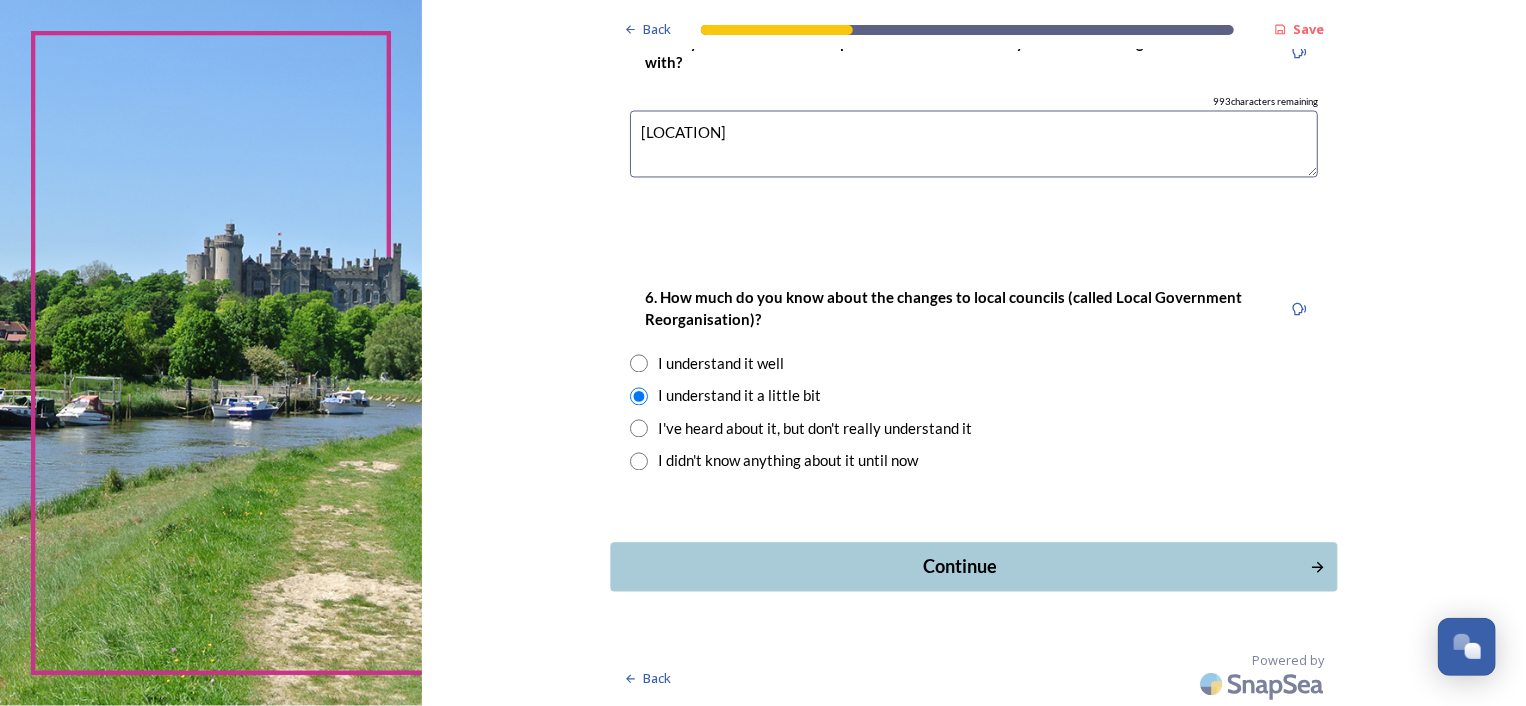 click on "Continue" at bounding box center (959, 567) 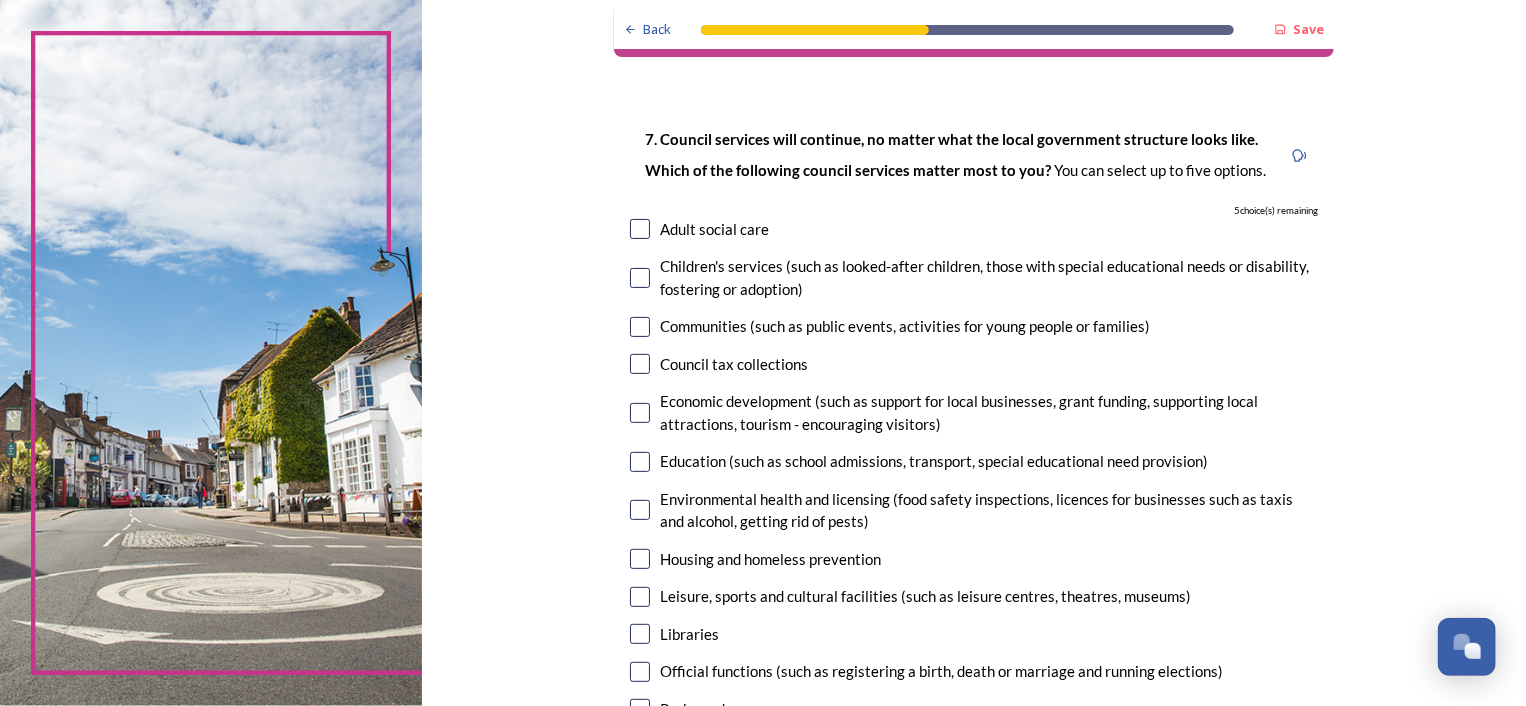 scroll, scrollTop: 100, scrollLeft: 0, axis: vertical 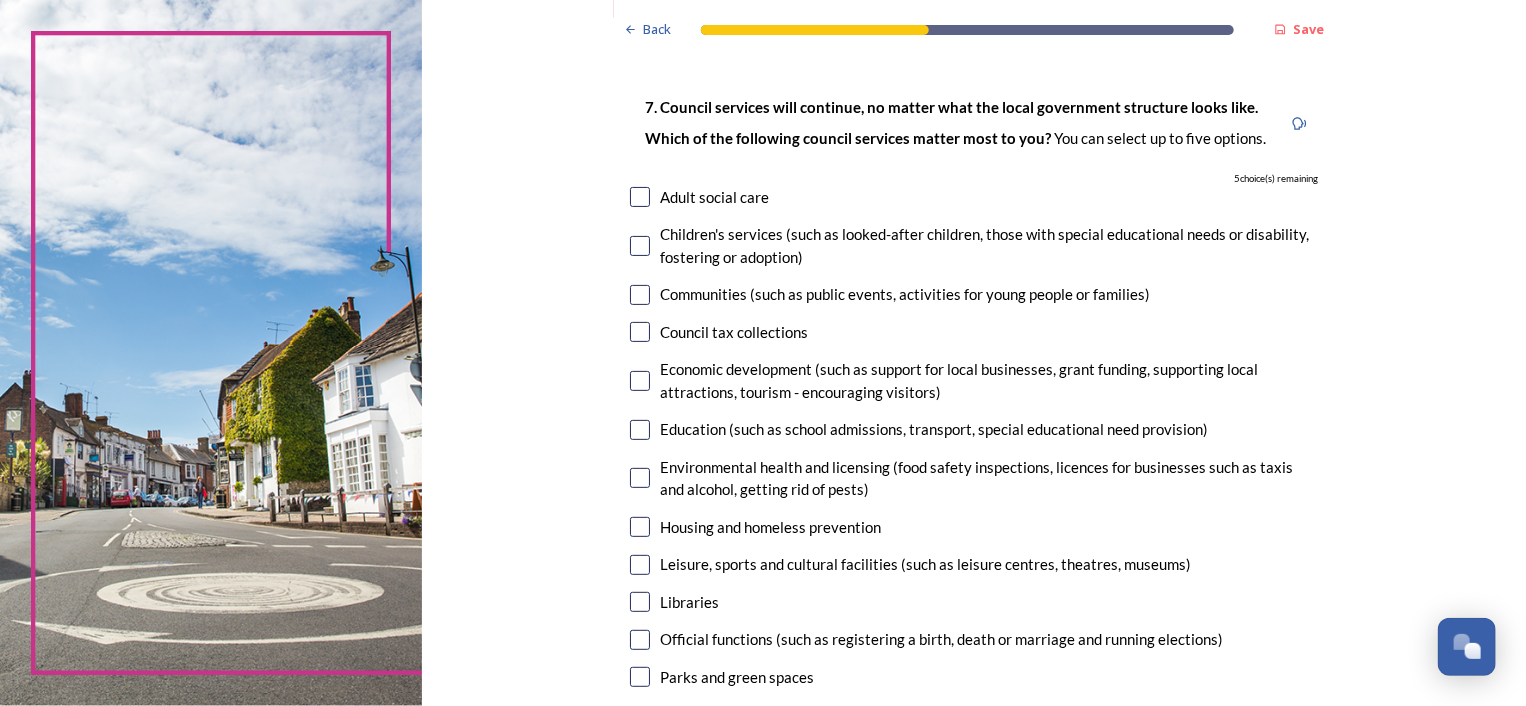 click on "Communities (such as public events, activities for young people or families)" at bounding box center (974, 294) 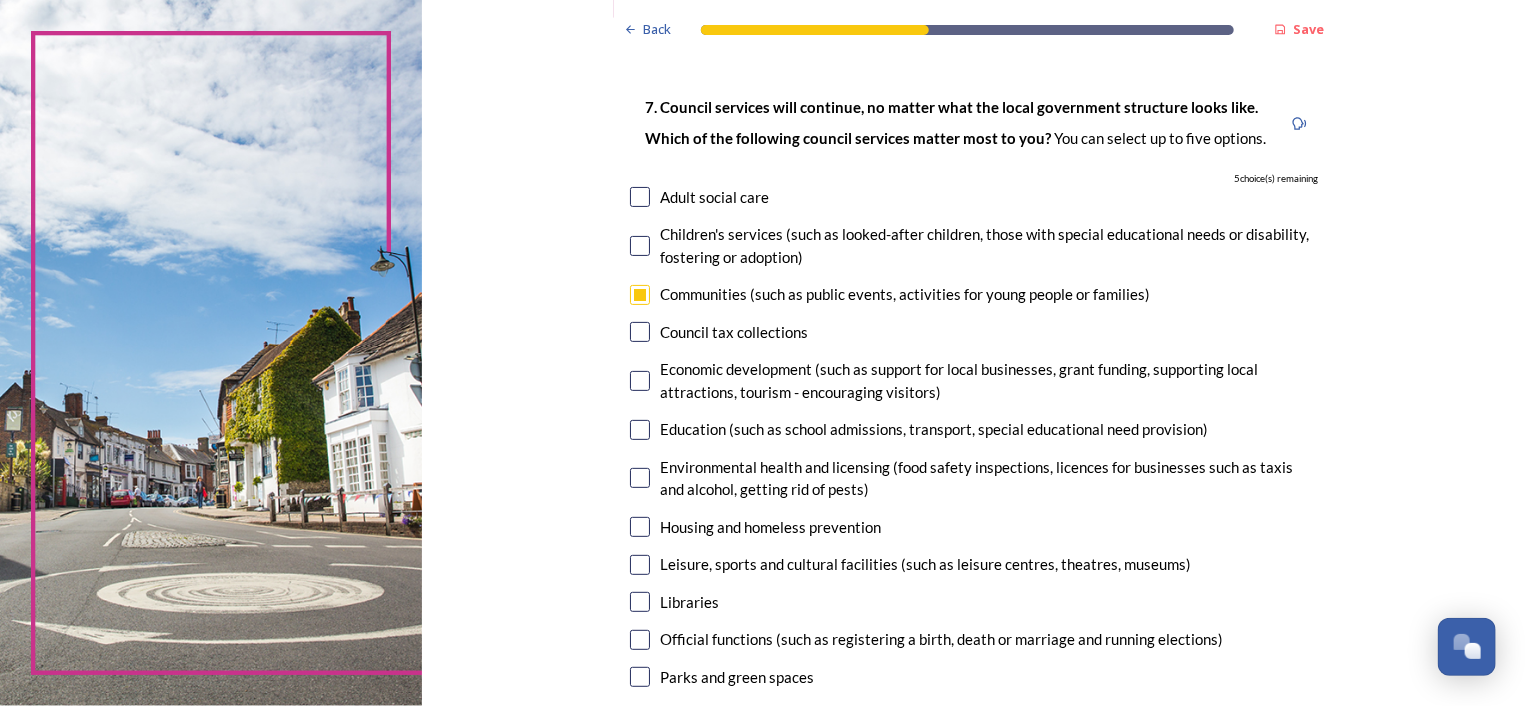checkbox on "true" 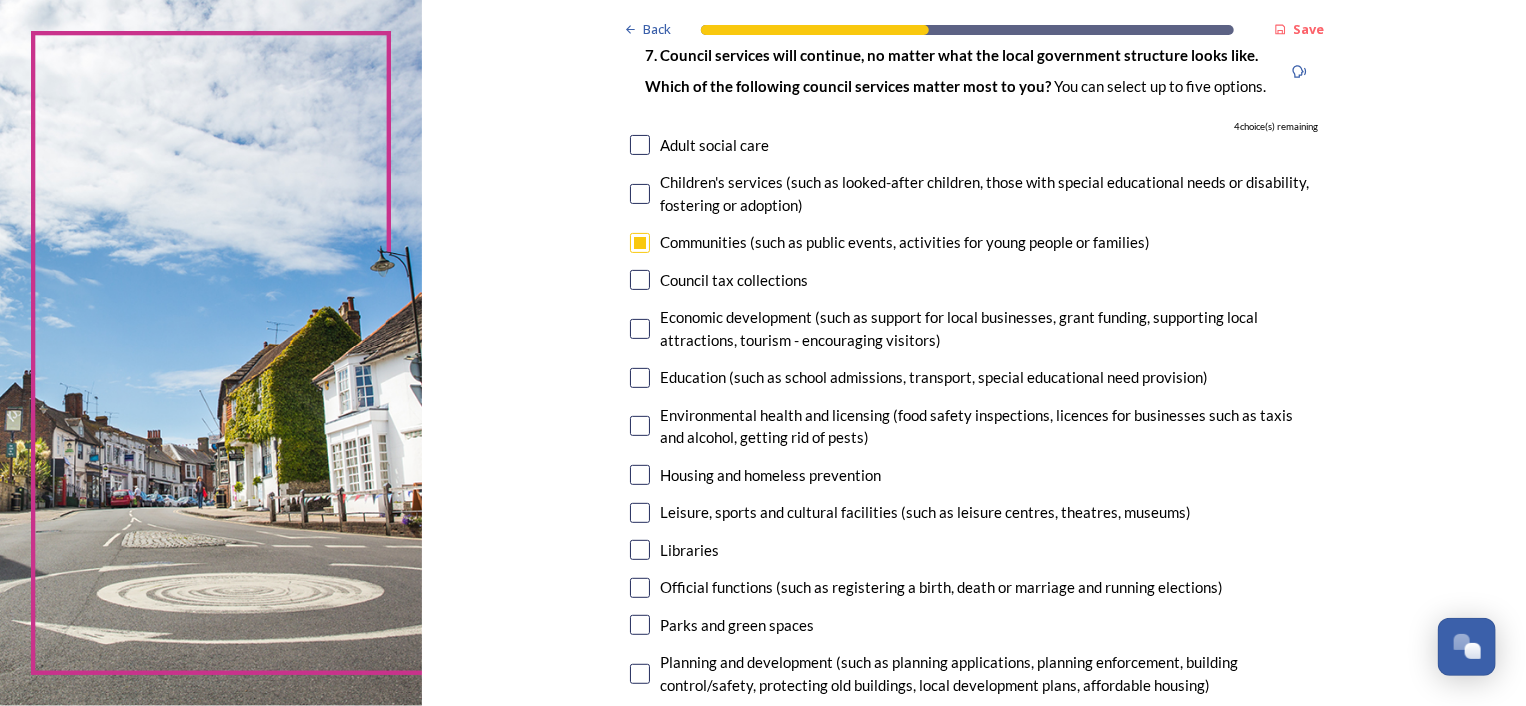 scroll, scrollTop: 200, scrollLeft: 0, axis: vertical 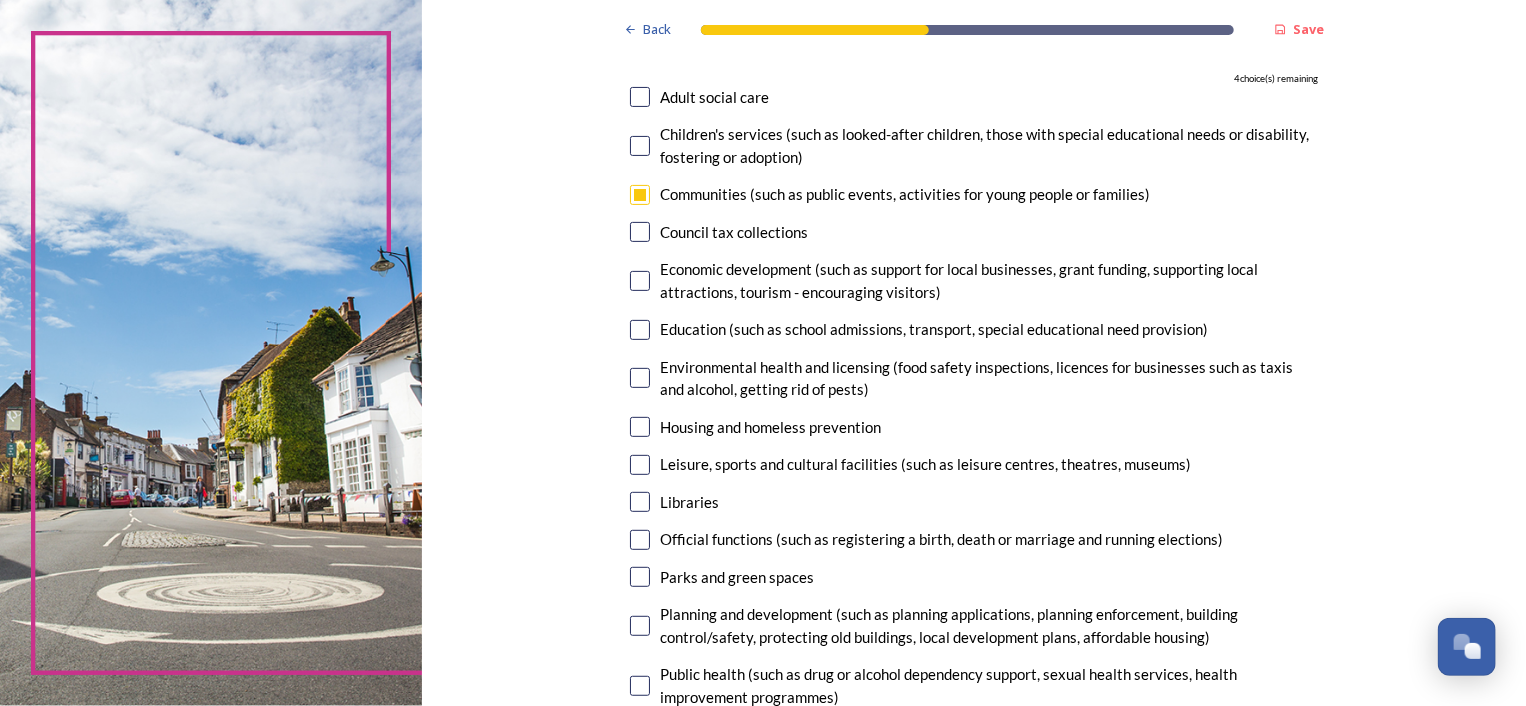 click at bounding box center (640, 281) 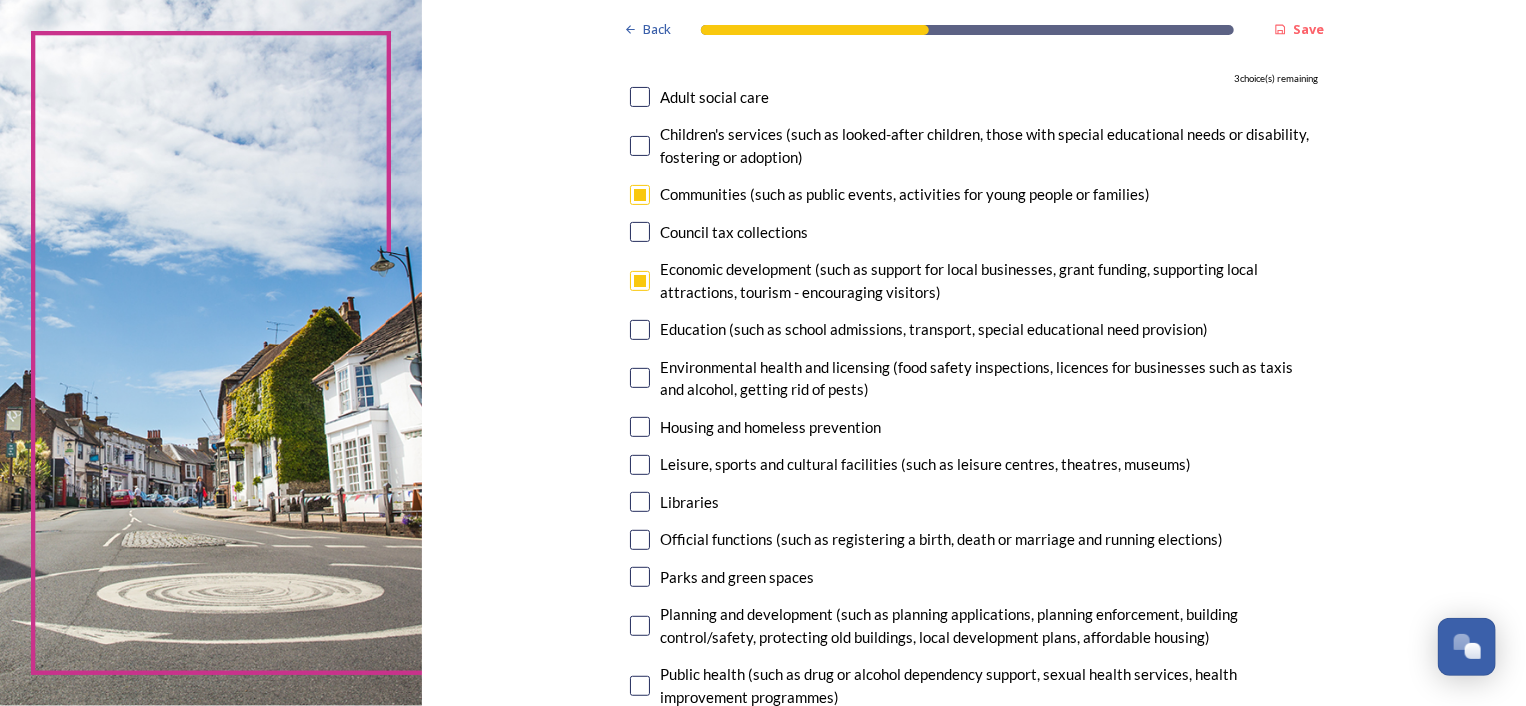 click at bounding box center (640, 330) 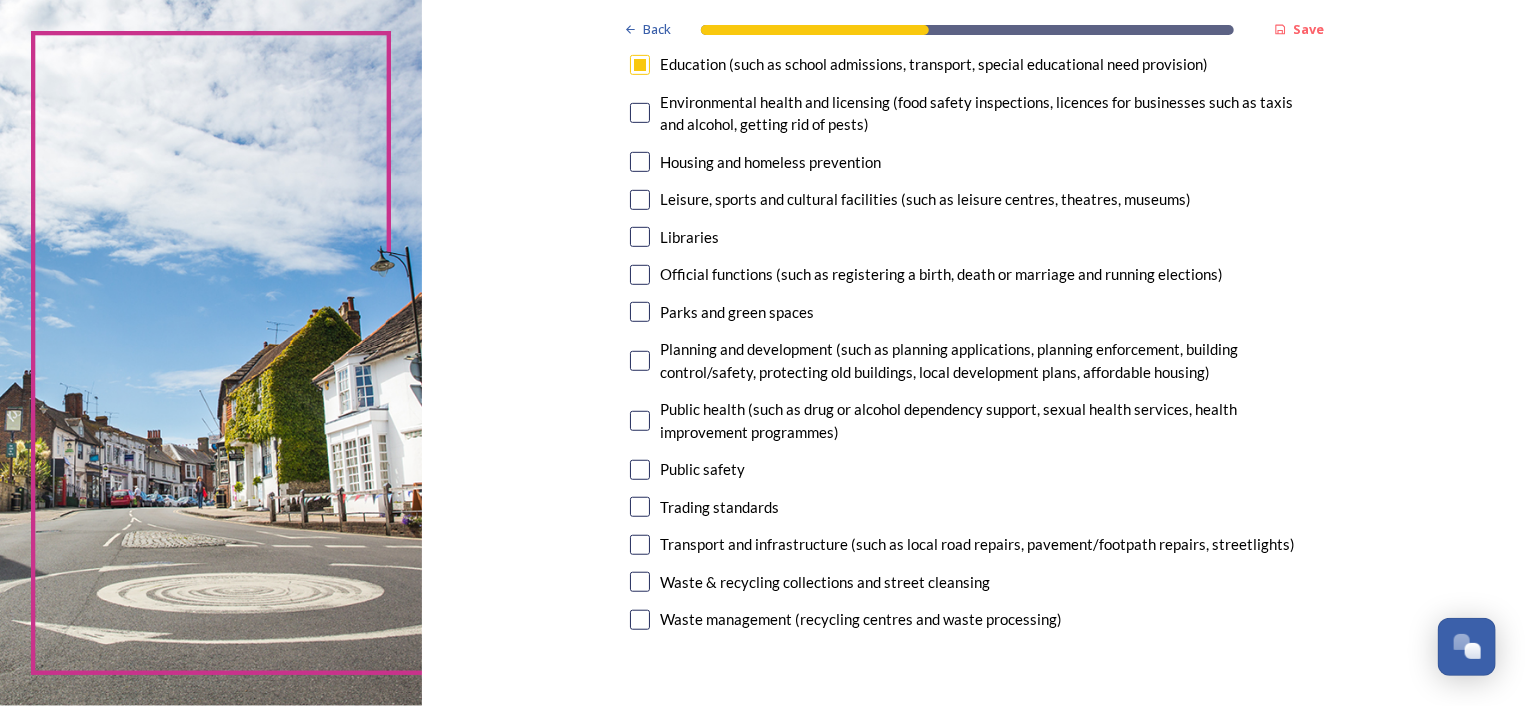 scroll, scrollTop: 500, scrollLeft: 0, axis: vertical 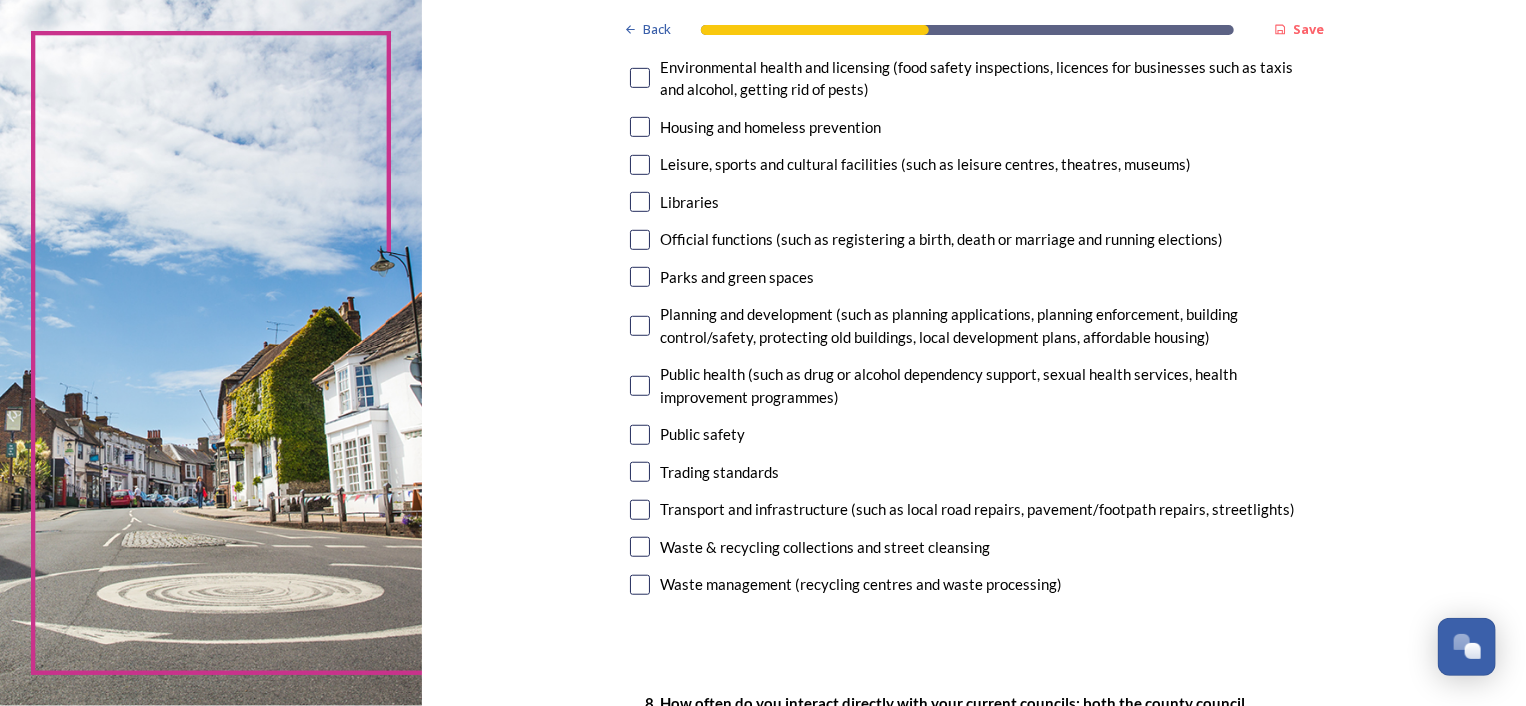 click at bounding box center (640, 510) 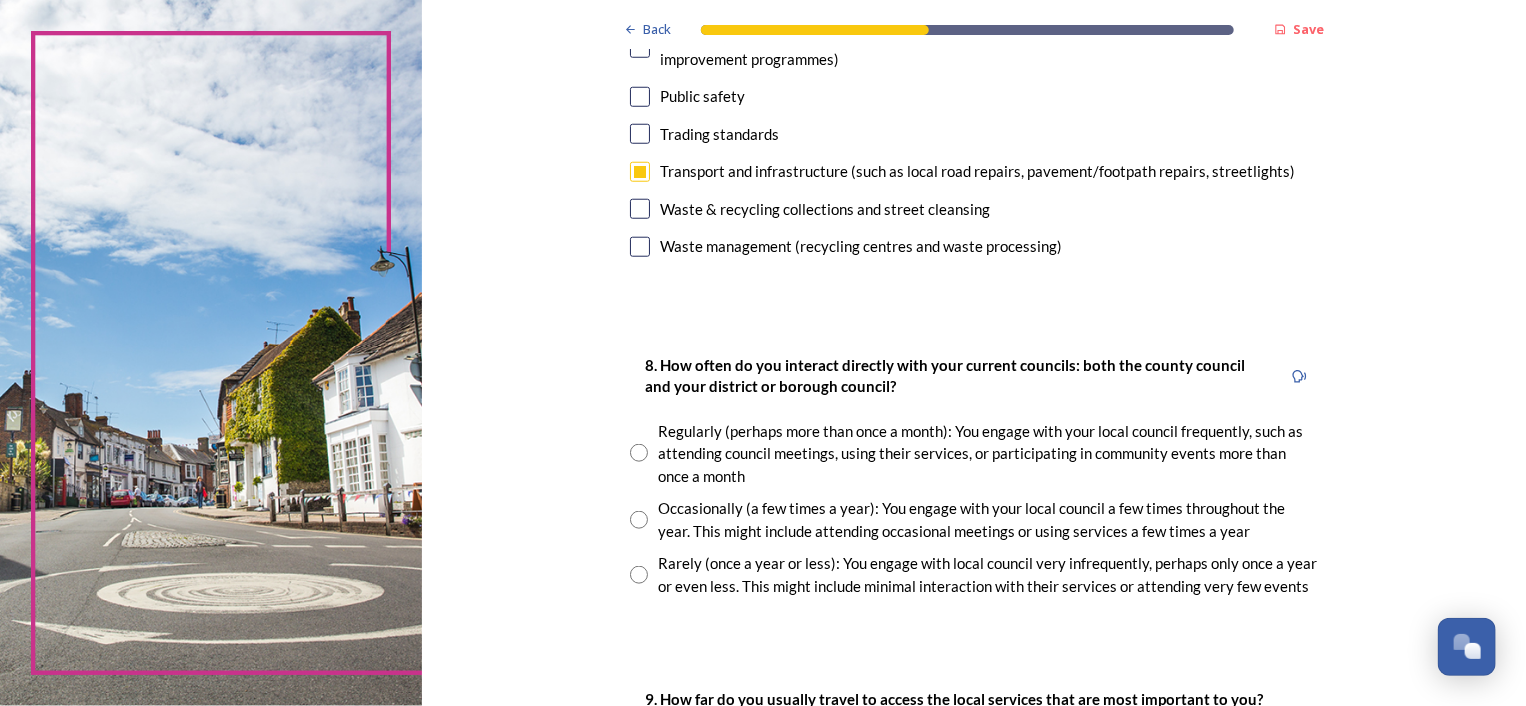 scroll, scrollTop: 900, scrollLeft: 0, axis: vertical 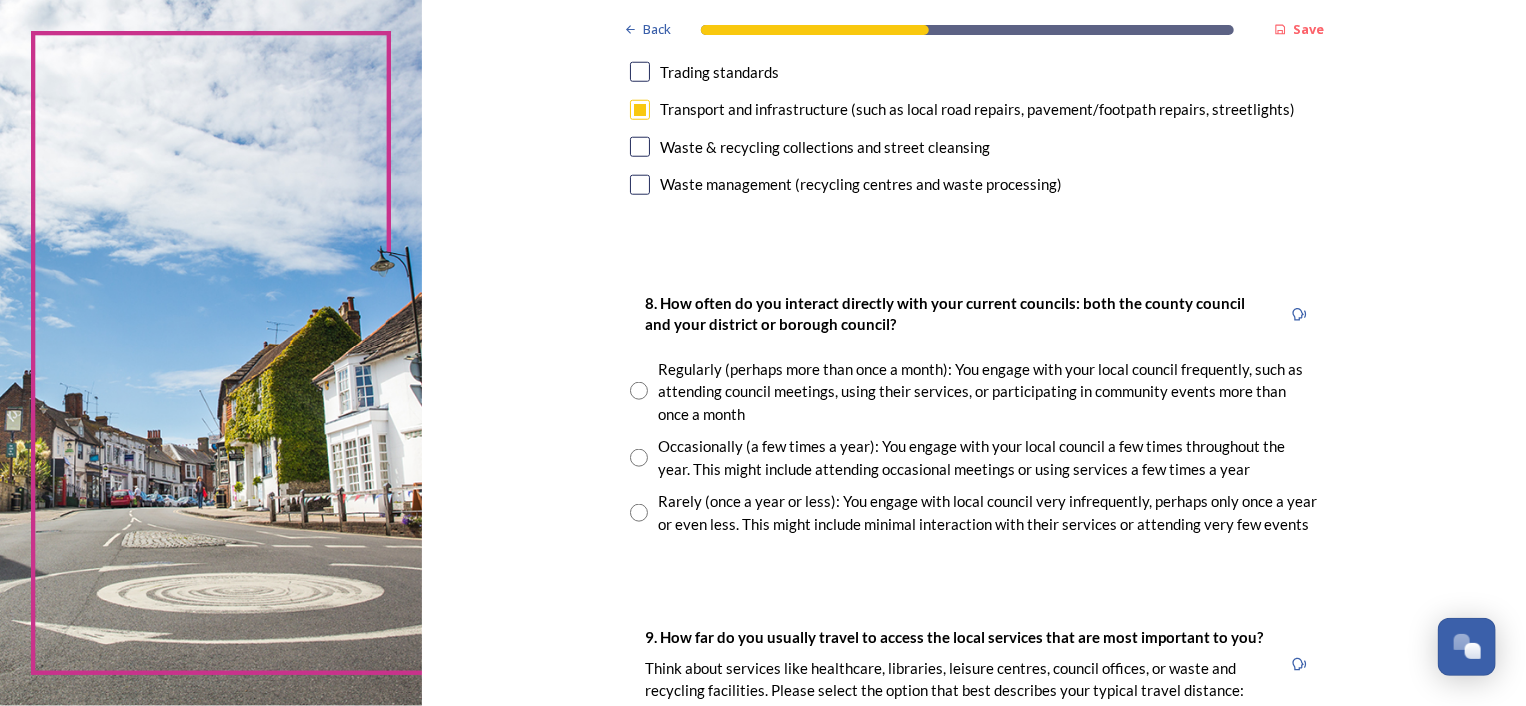 click at bounding box center (639, 391) 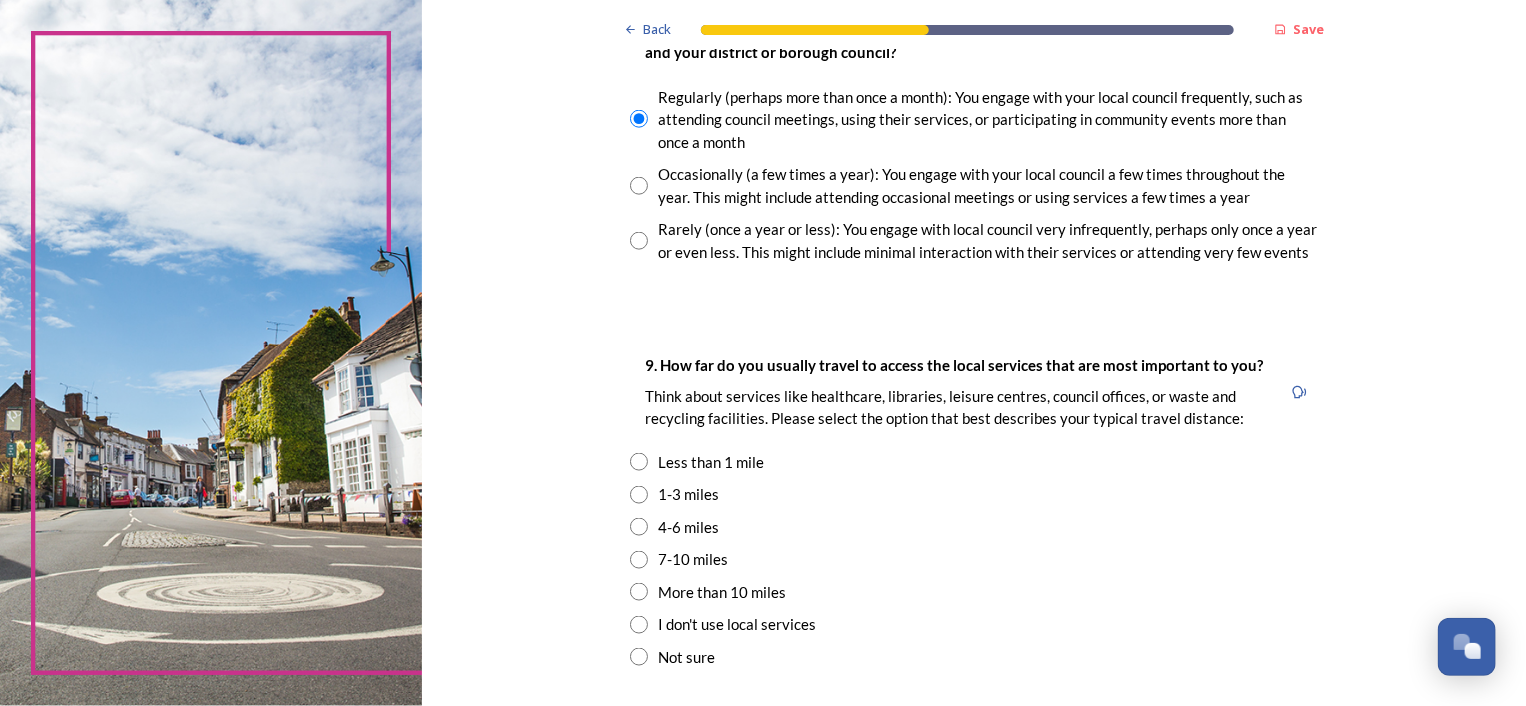 scroll, scrollTop: 1300, scrollLeft: 0, axis: vertical 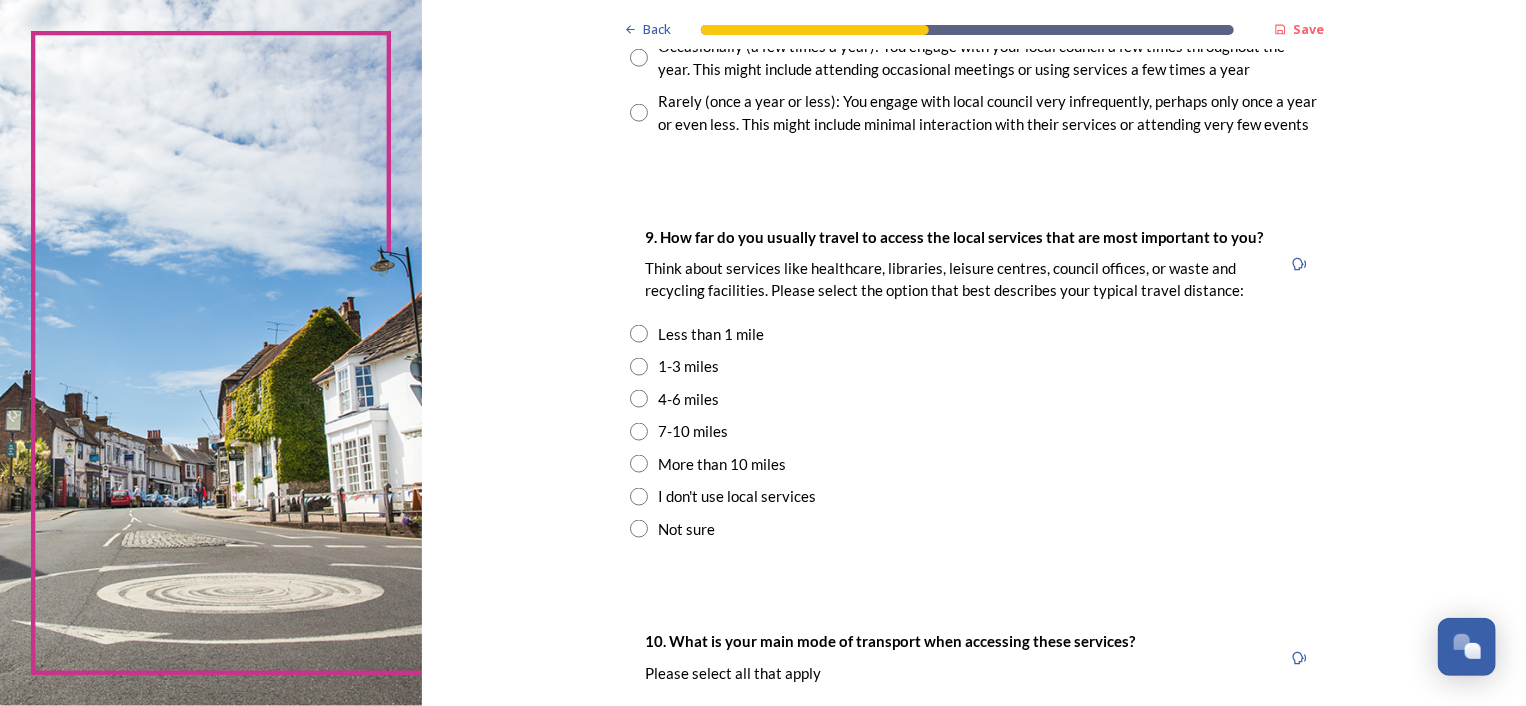 click at bounding box center [639, 367] 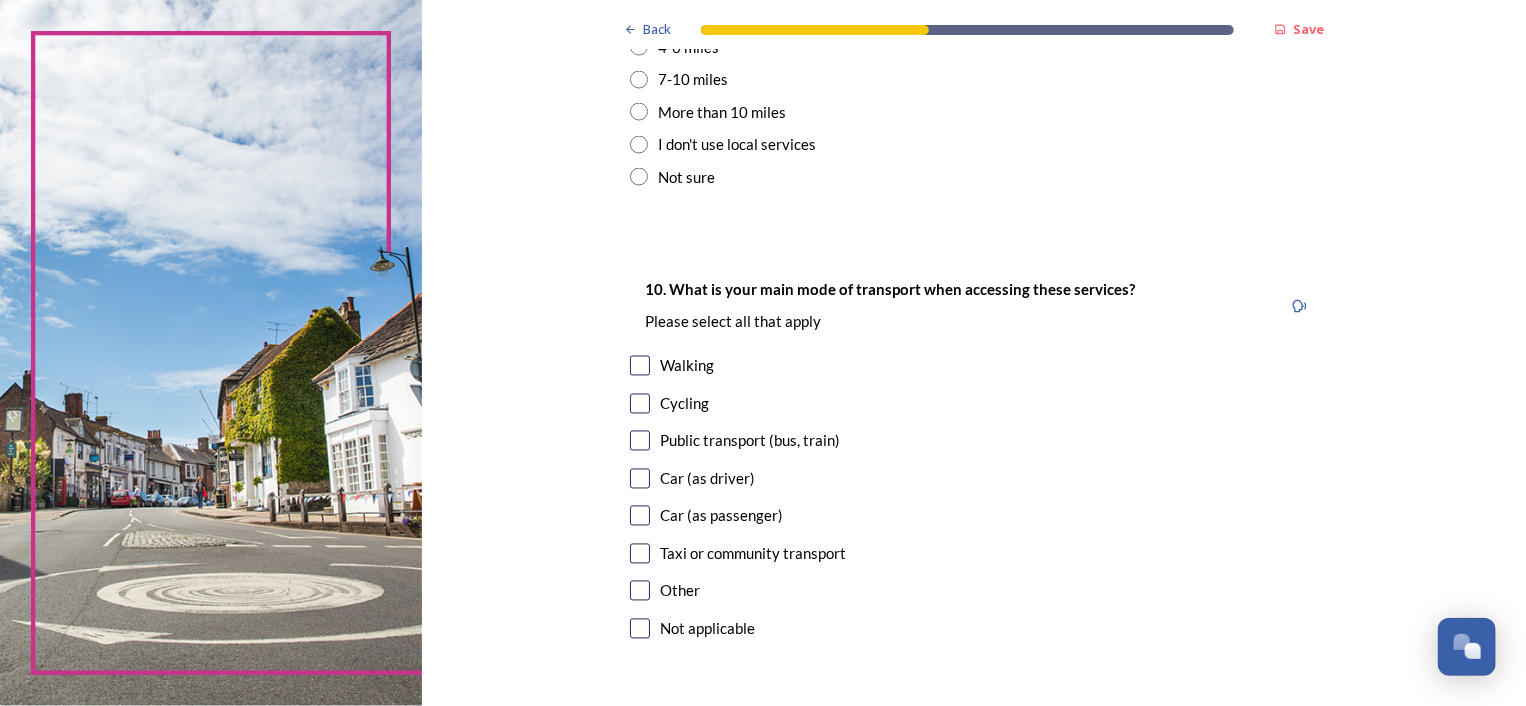 scroll, scrollTop: 1800, scrollLeft: 0, axis: vertical 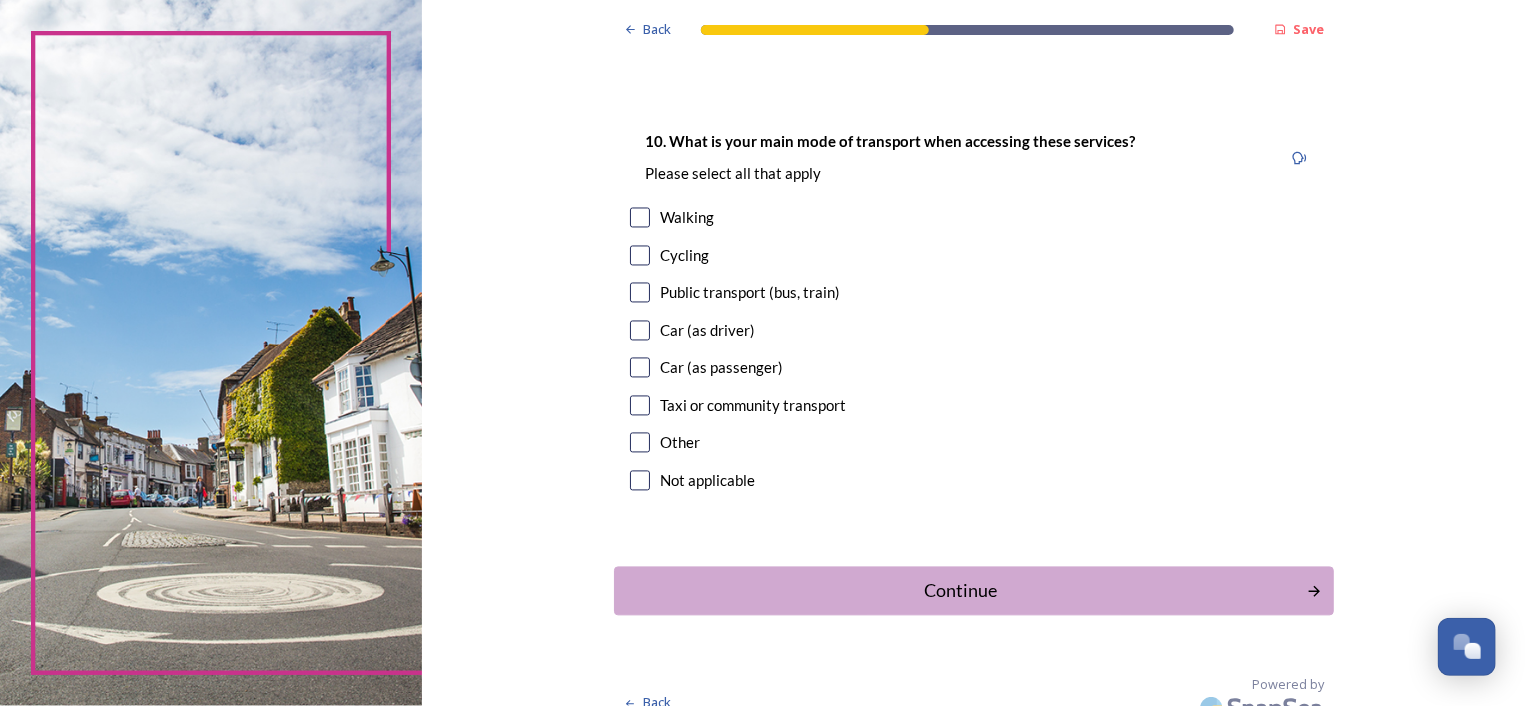 click at bounding box center (640, 331) 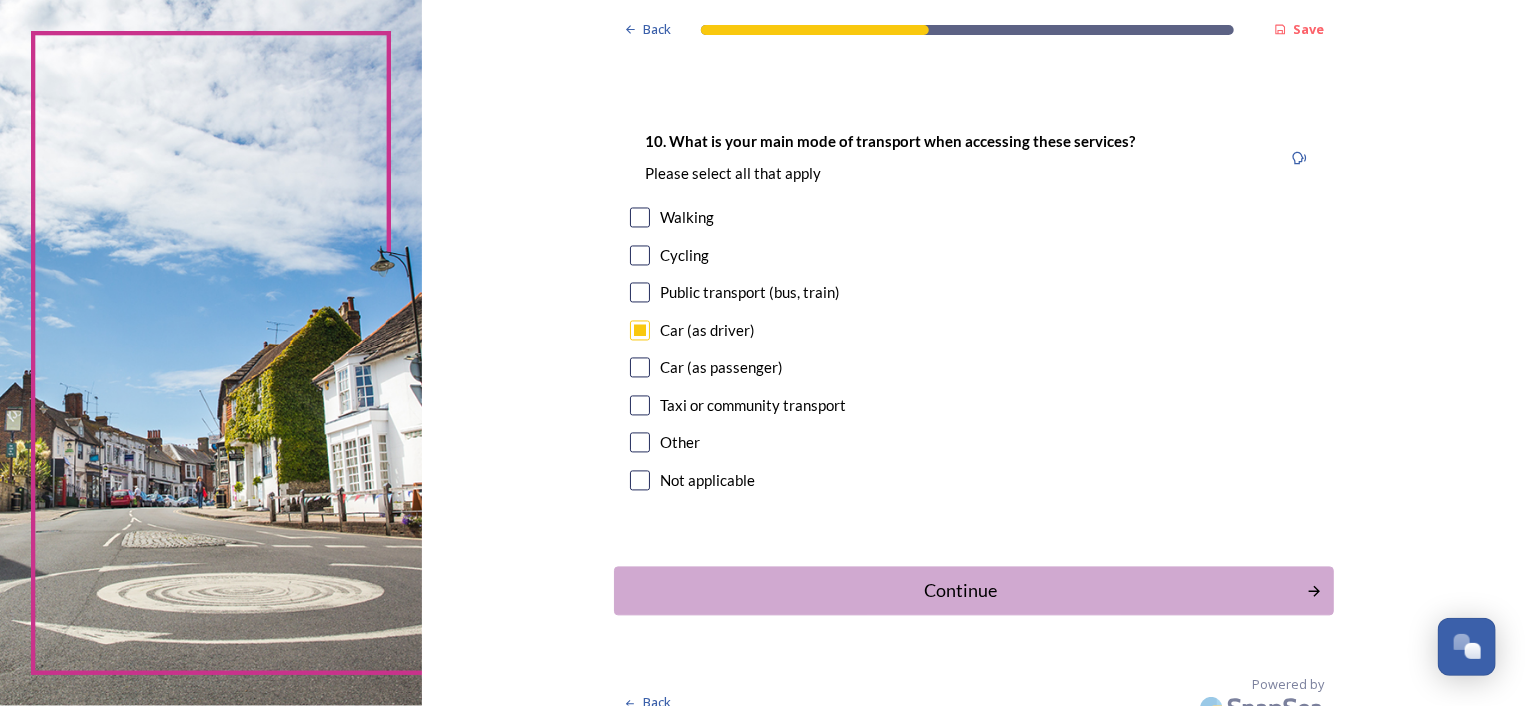 click at bounding box center (640, 368) 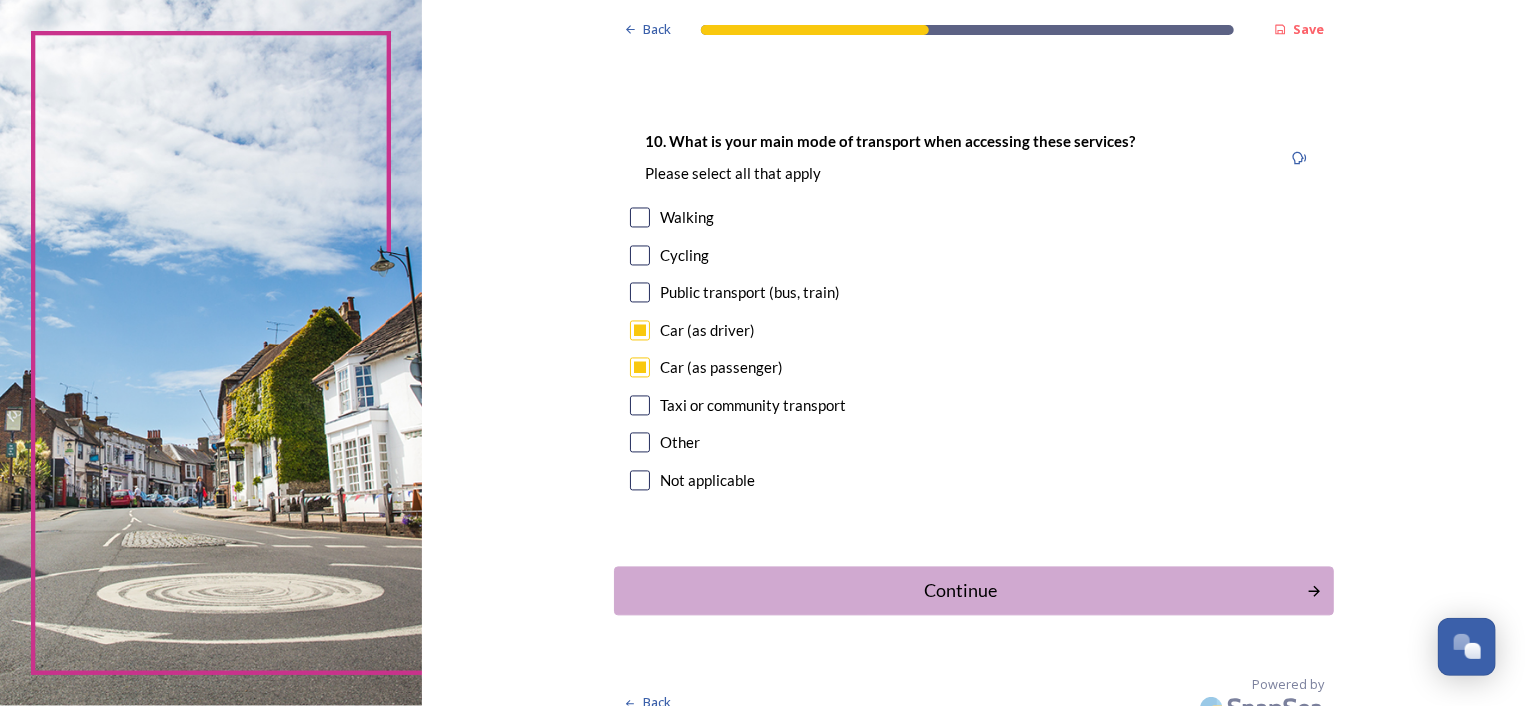 click at bounding box center (640, 218) 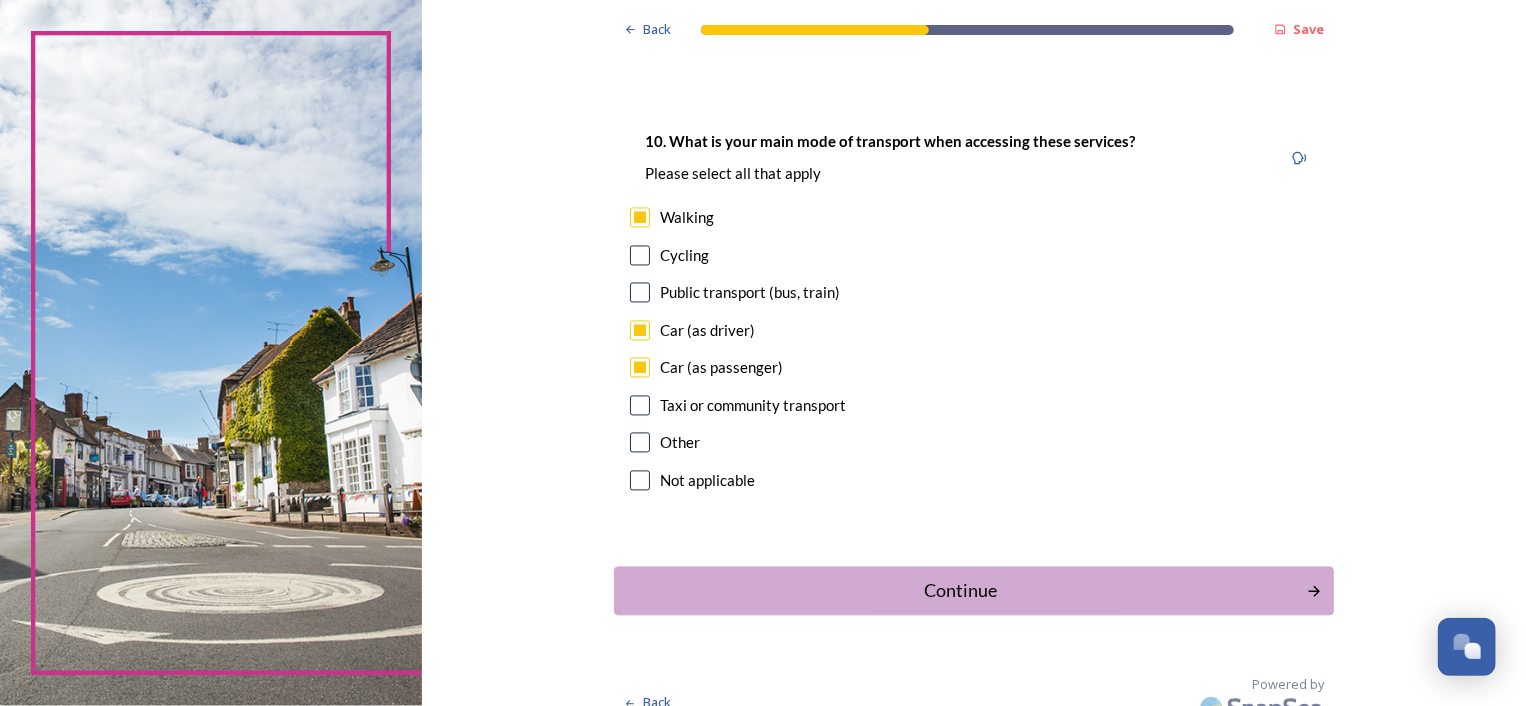 scroll, scrollTop: 1825, scrollLeft: 0, axis: vertical 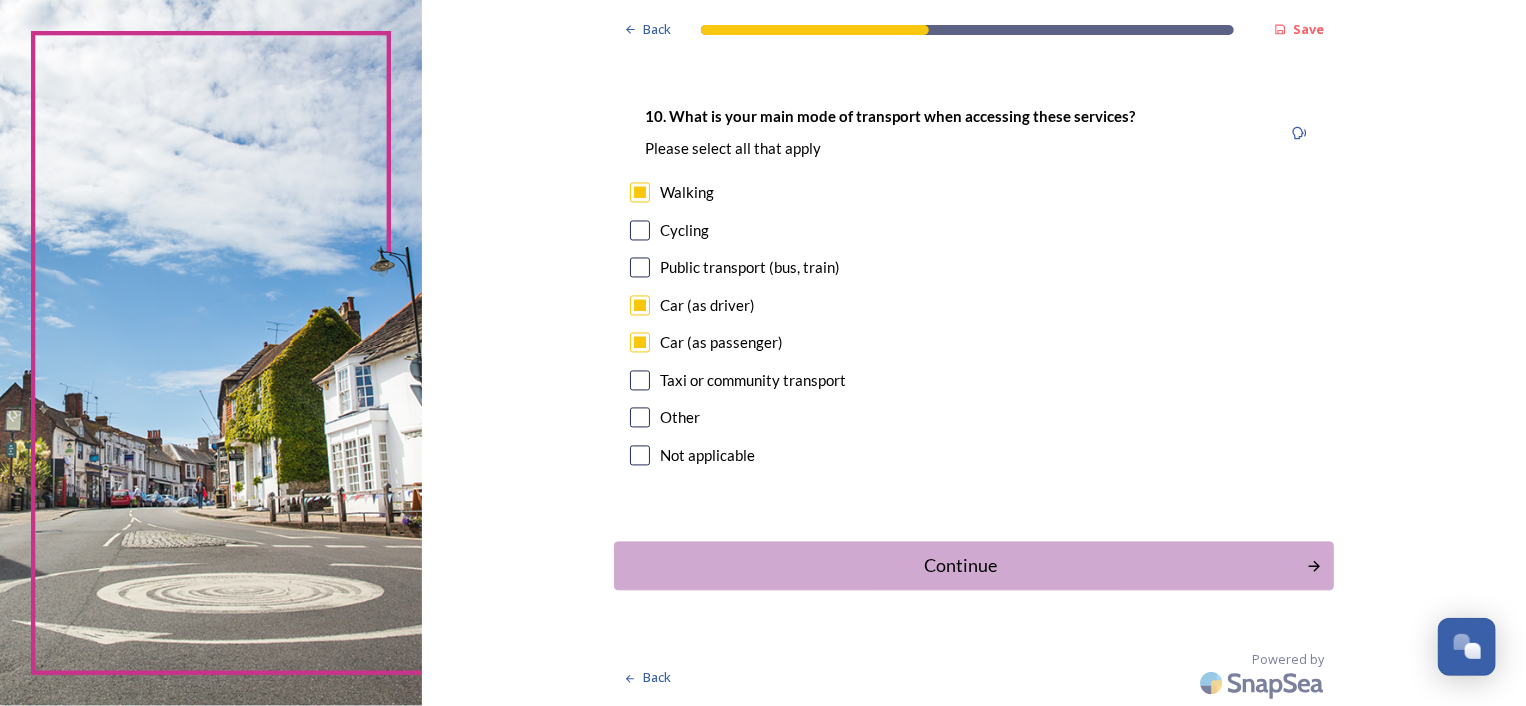 click on "Continue" at bounding box center [960, 566] 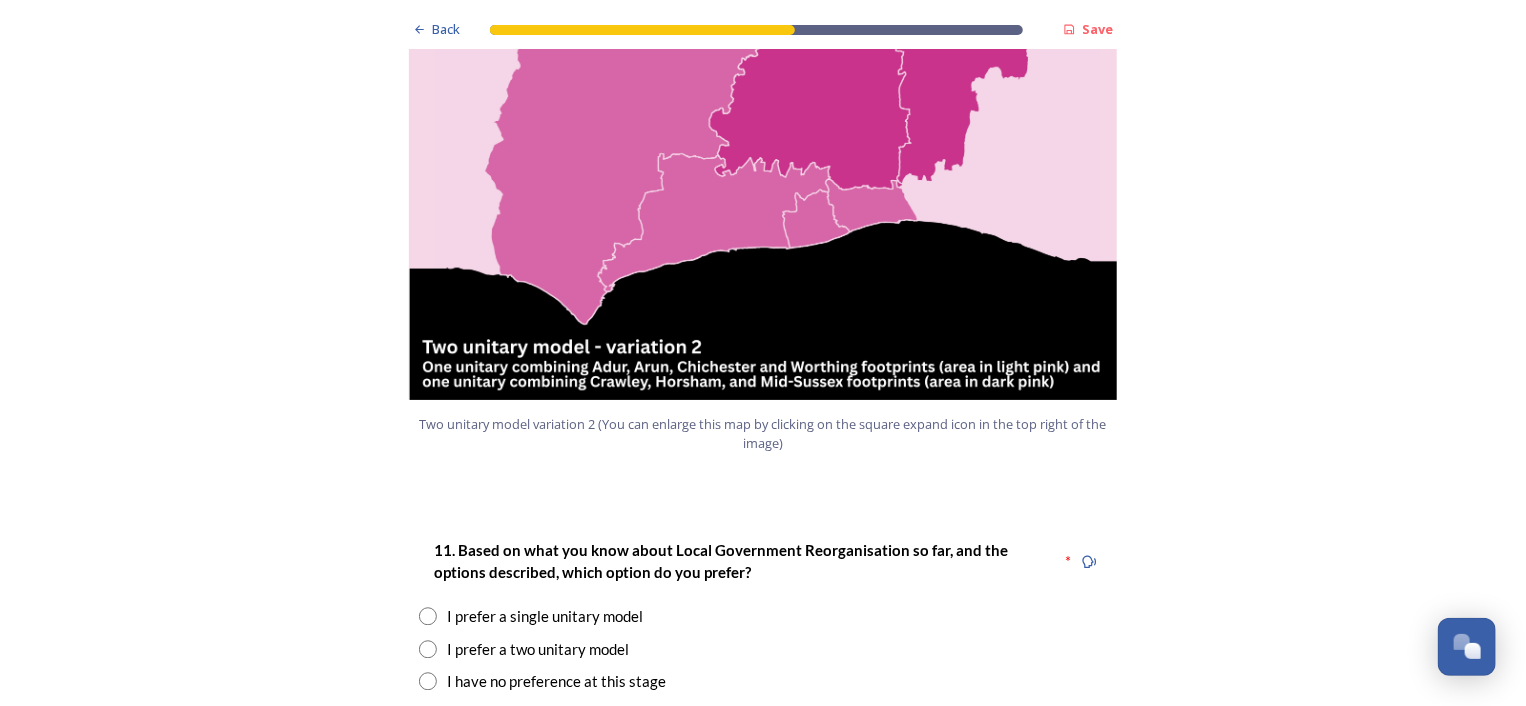 scroll, scrollTop: 2400, scrollLeft: 0, axis: vertical 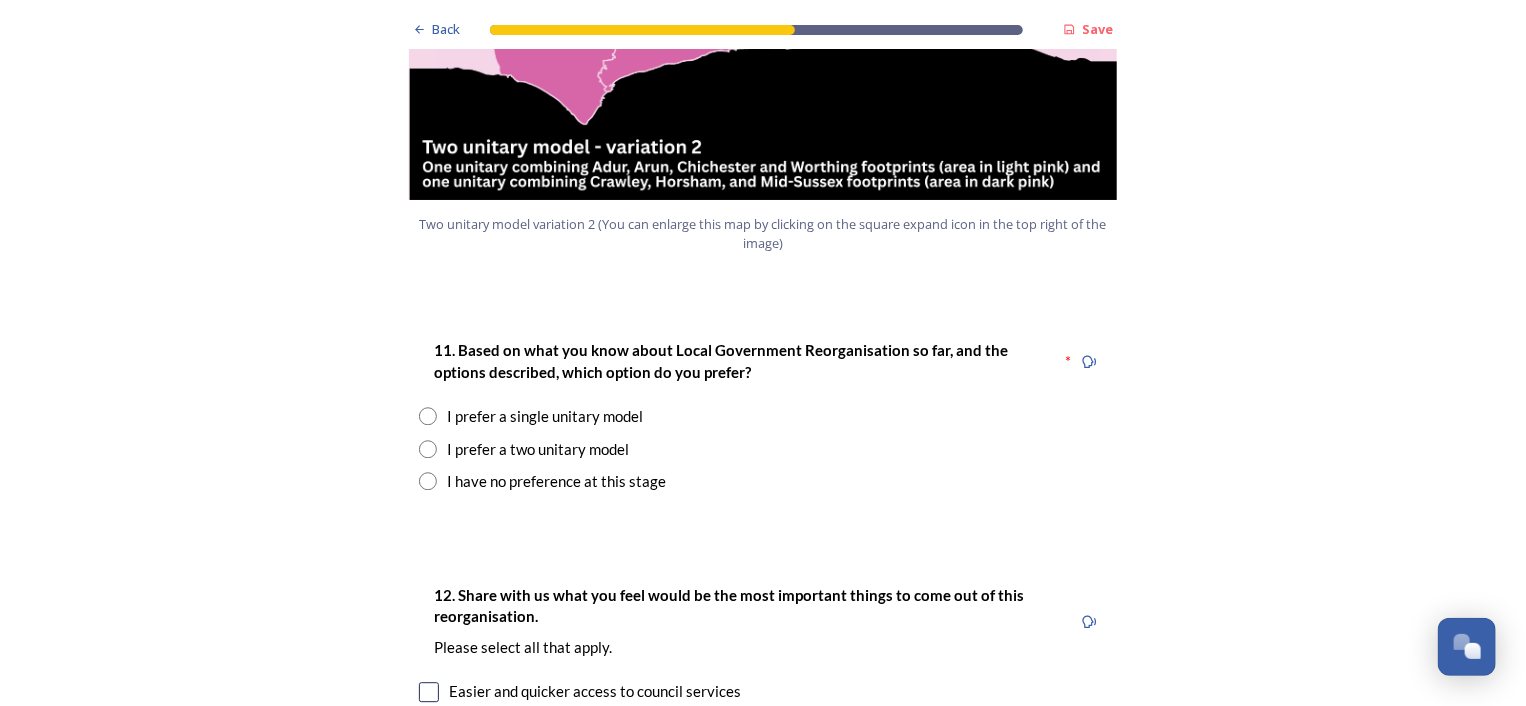 click on "I prefer a two unitary model" at bounding box center (538, 449) 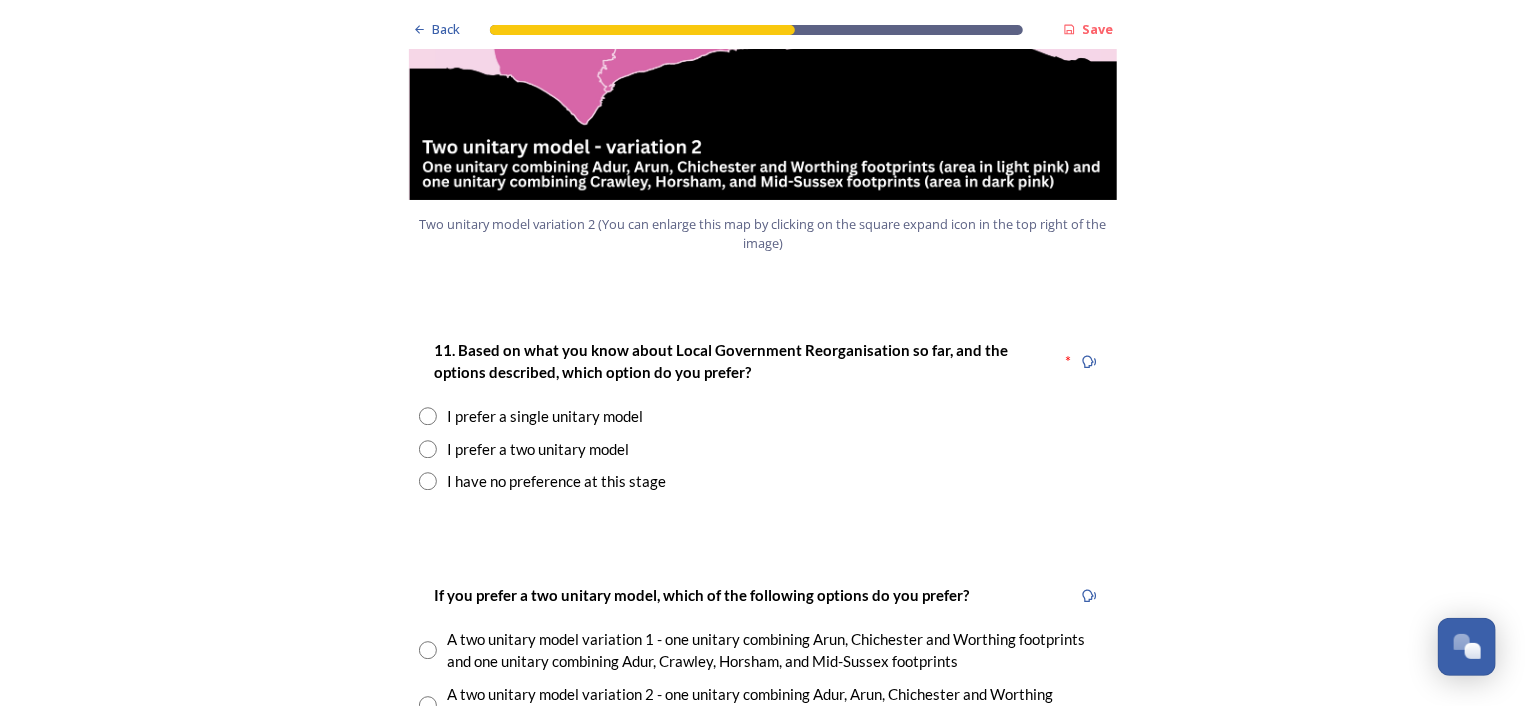 radio on "true" 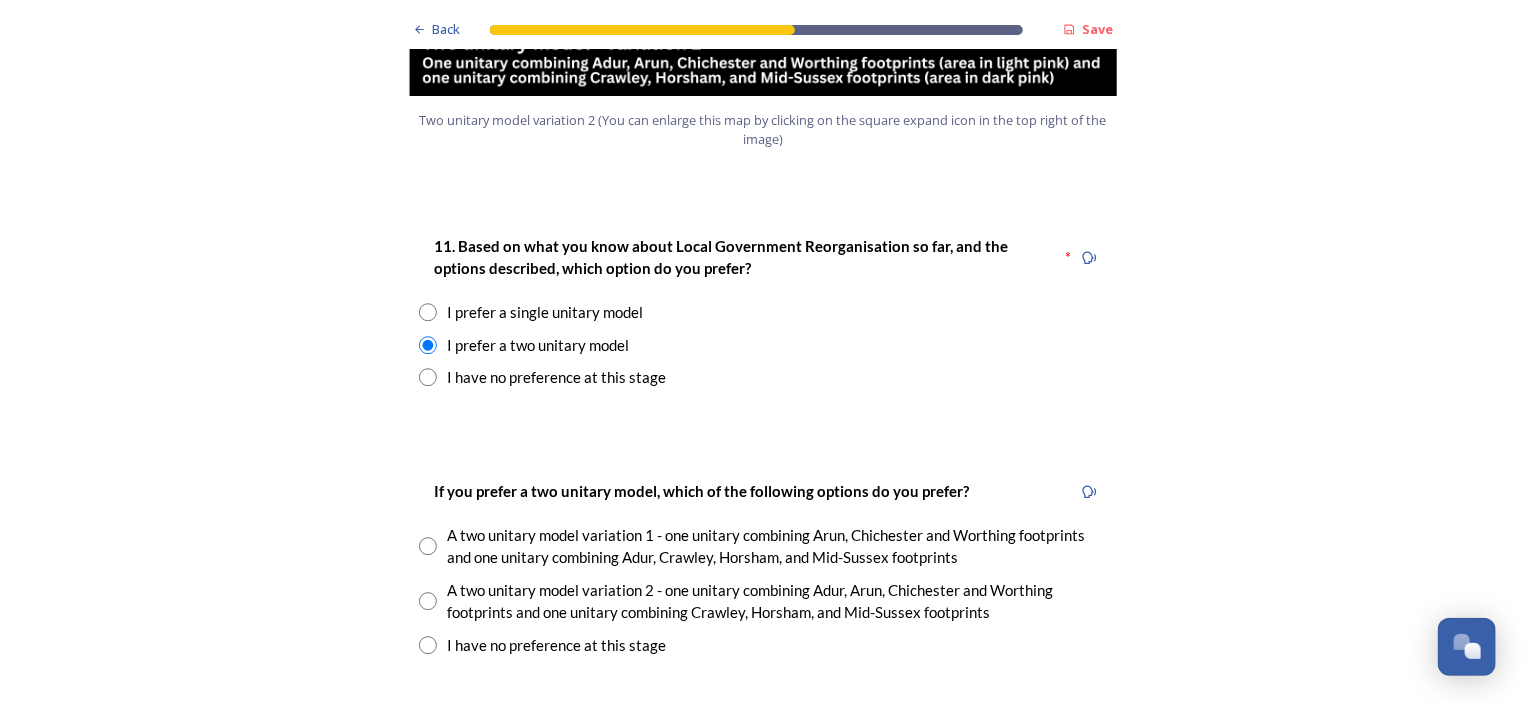 scroll, scrollTop: 2600, scrollLeft: 0, axis: vertical 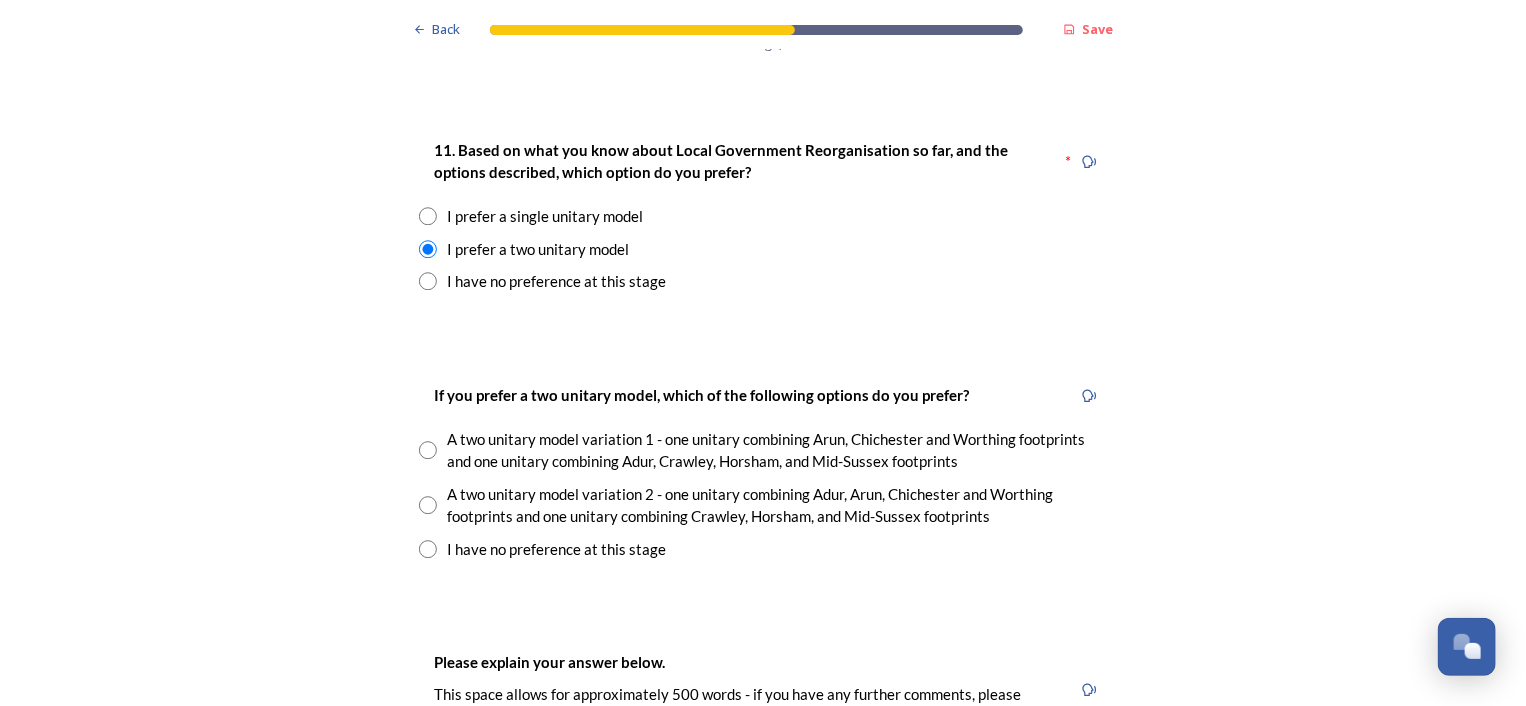 click at bounding box center [428, 505] 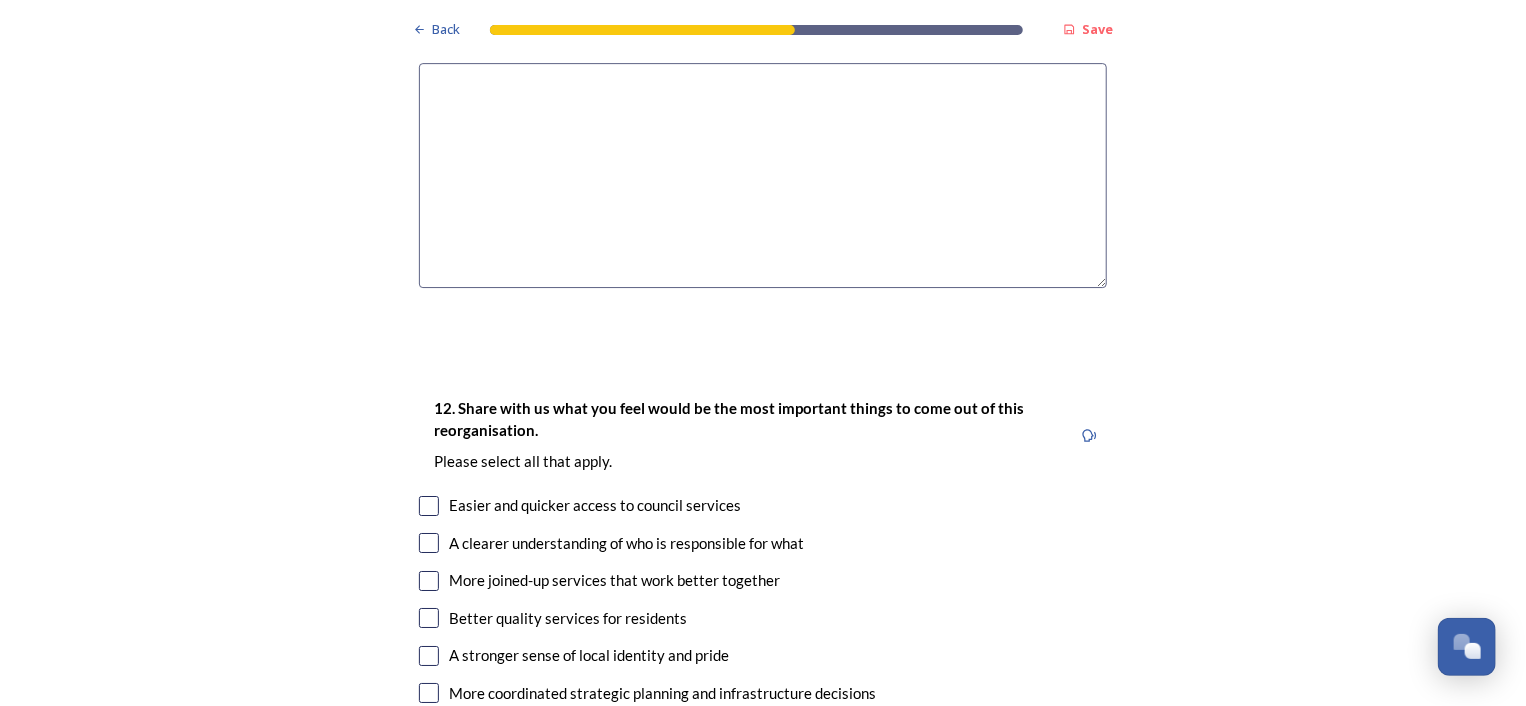 scroll, scrollTop: 3400, scrollLeft: 0, axis: vertical 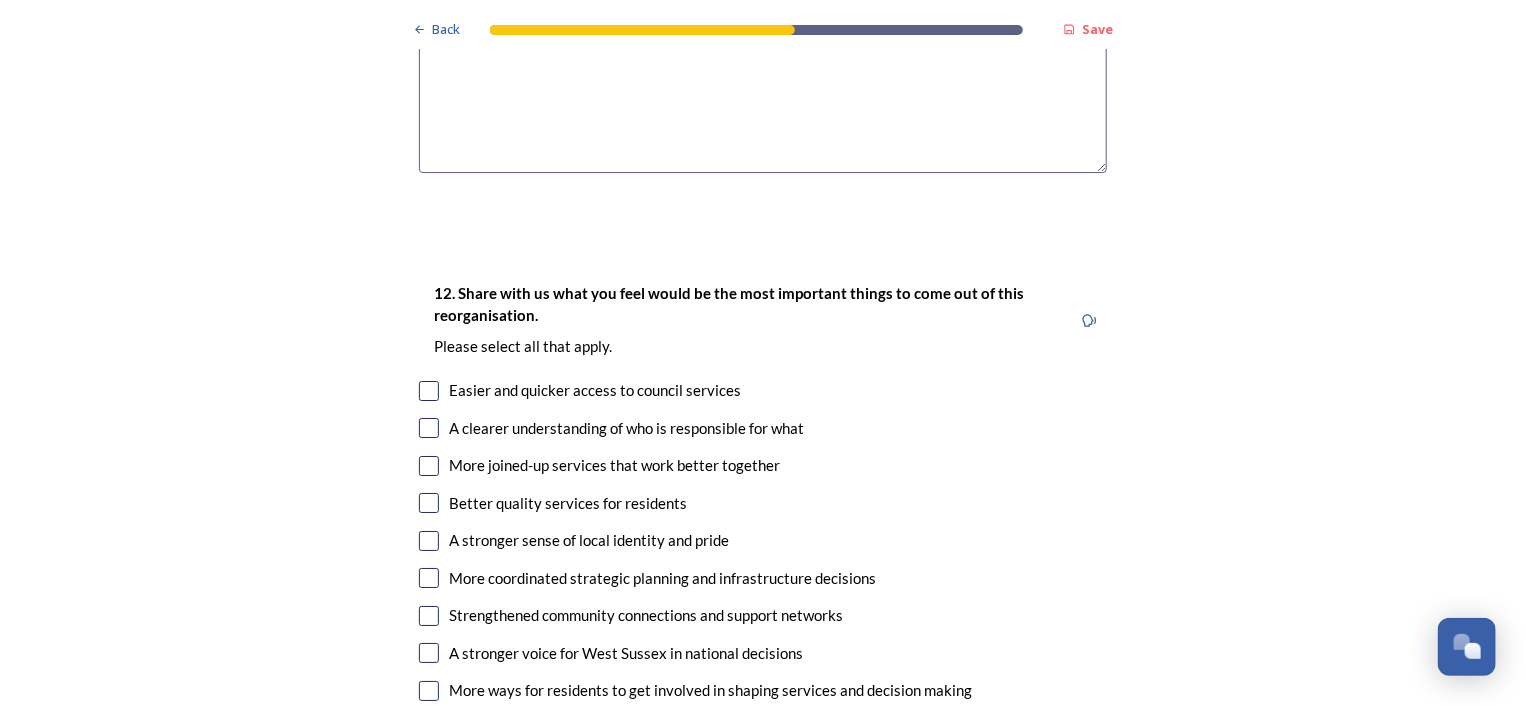 click at bounding box center (429, 391) 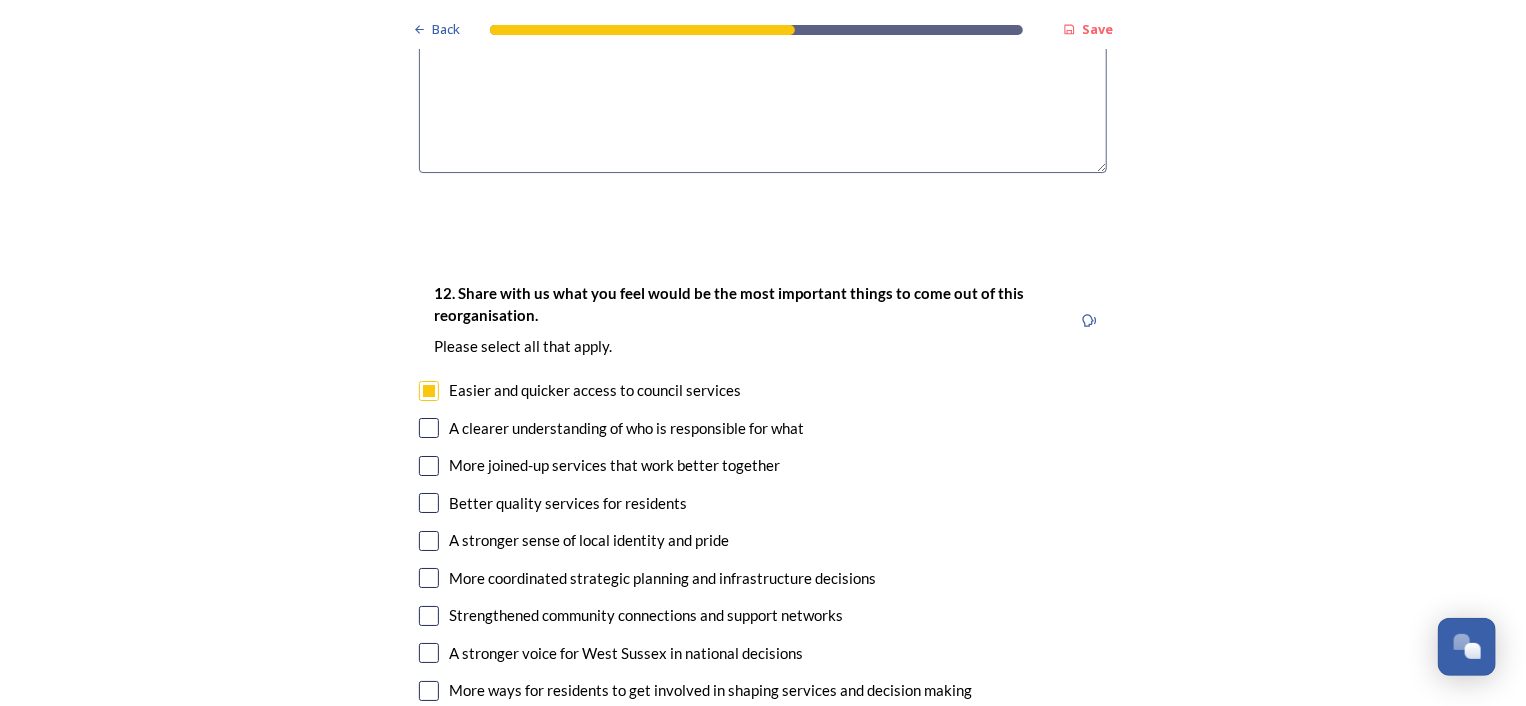 click at bounding box center (429, 466) 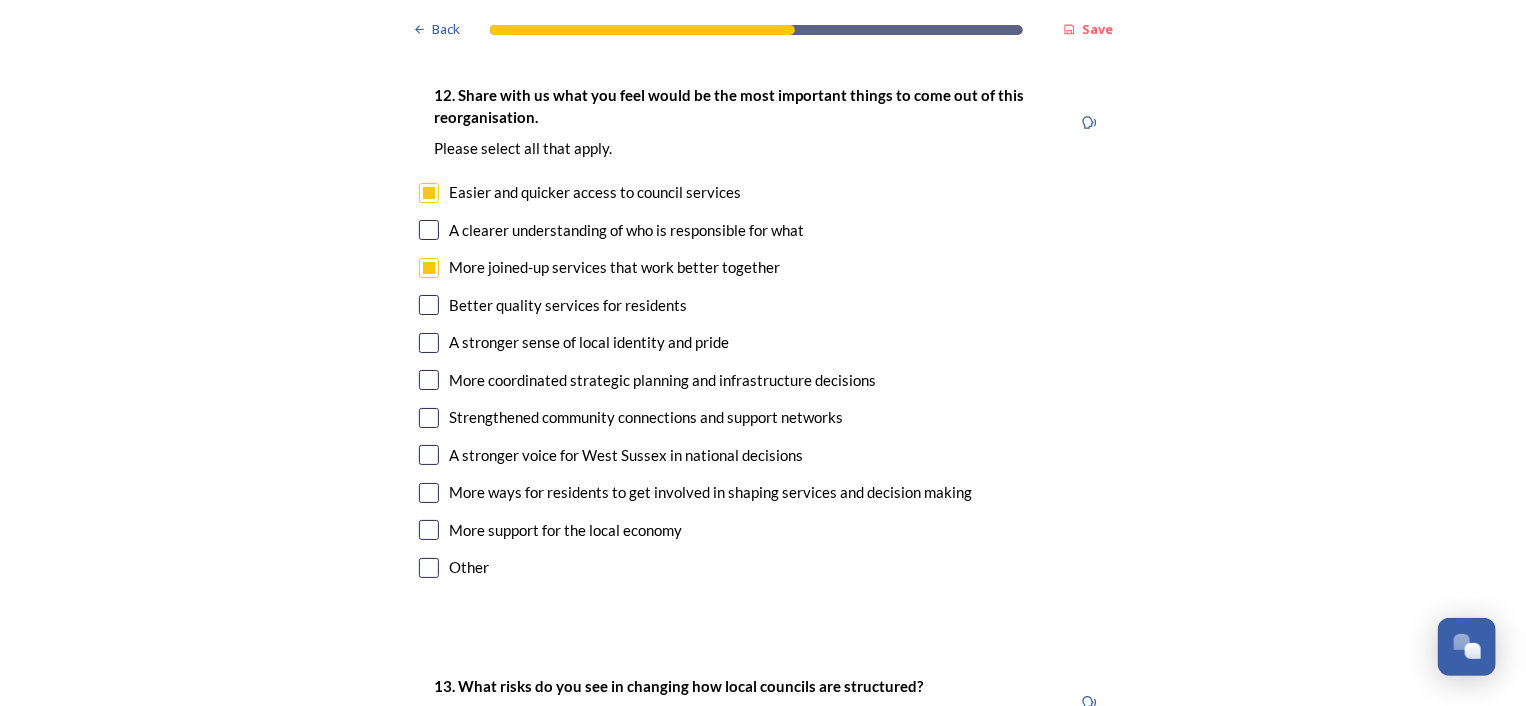 scroll, scrollTop: 3600, scrollLeft: 0, axis: vertical 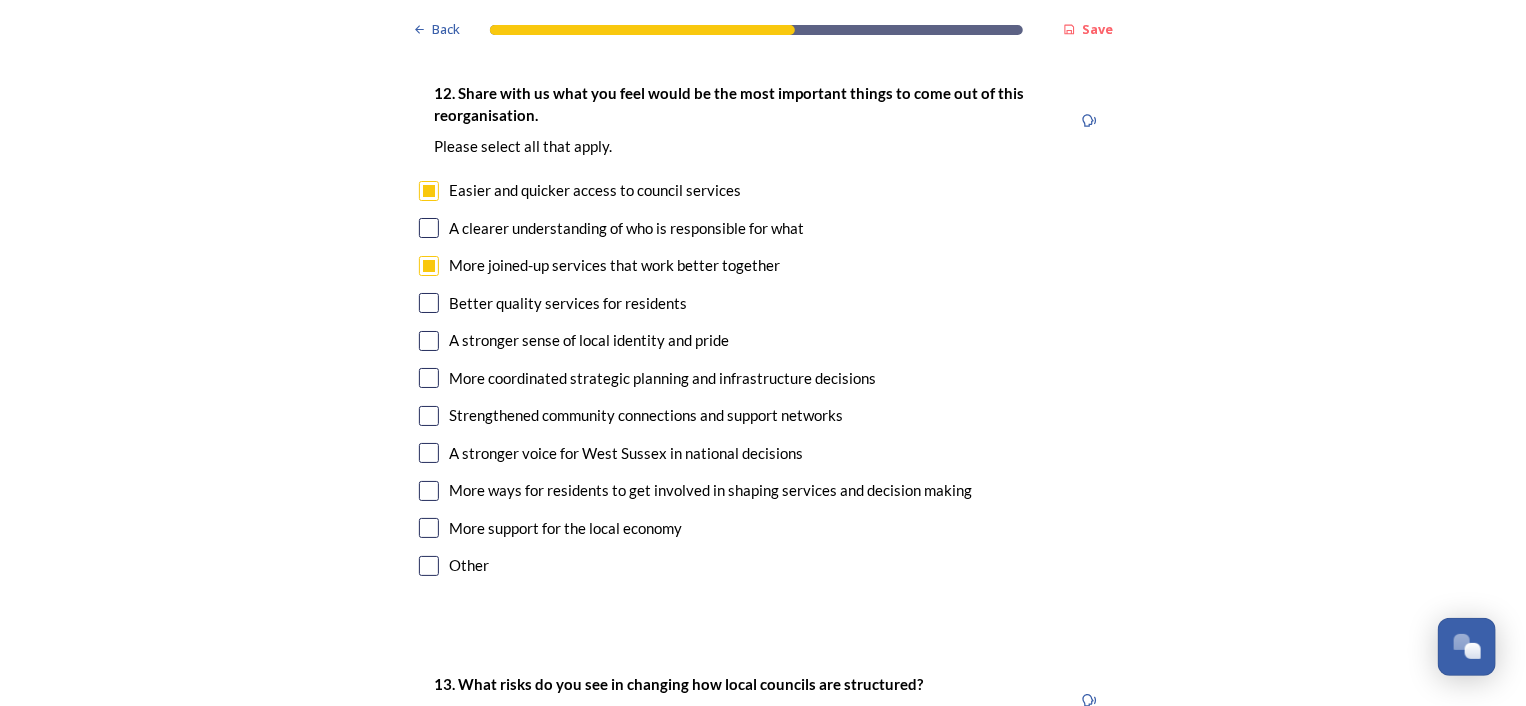 click at bounding box center [429, 528] 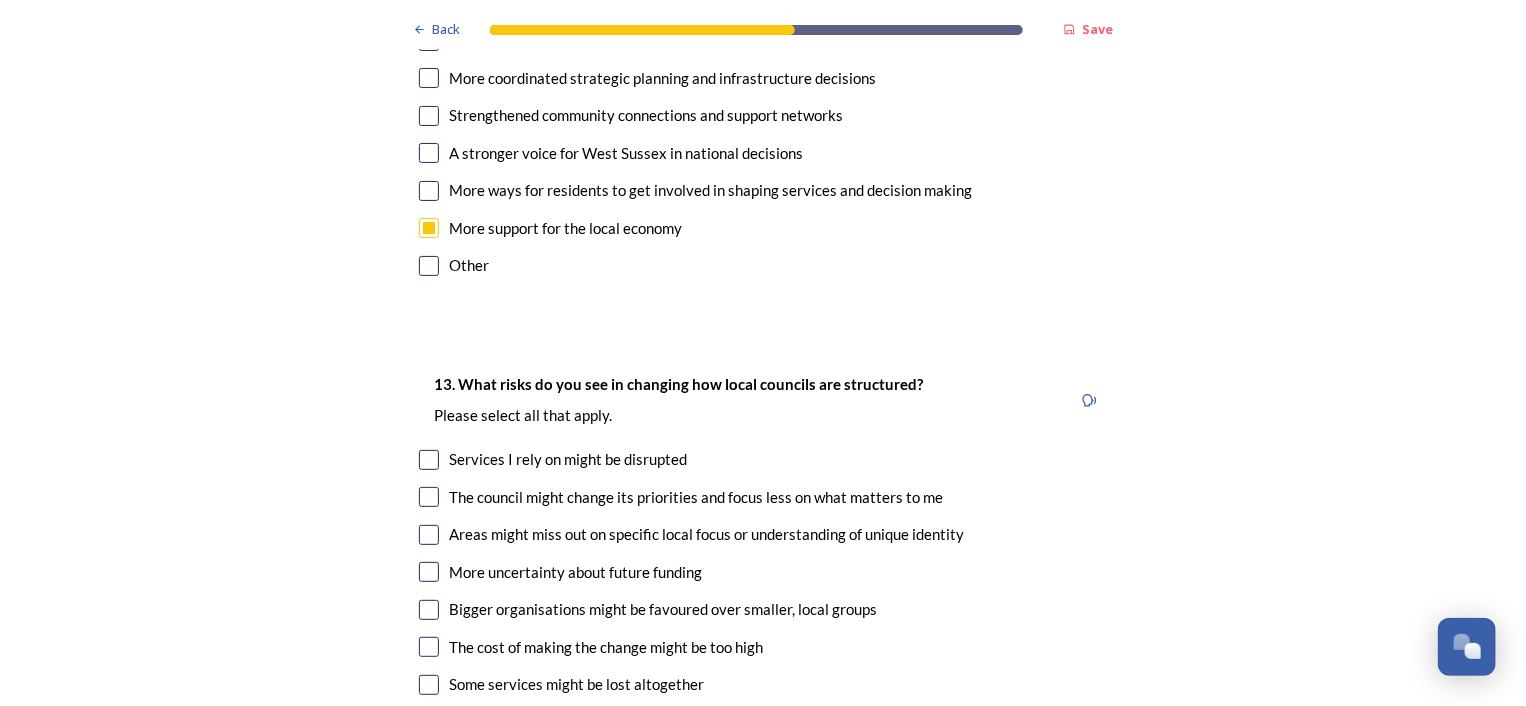 scroll, scrollTop: 4000, scrollLeft: 0, axis: vertical 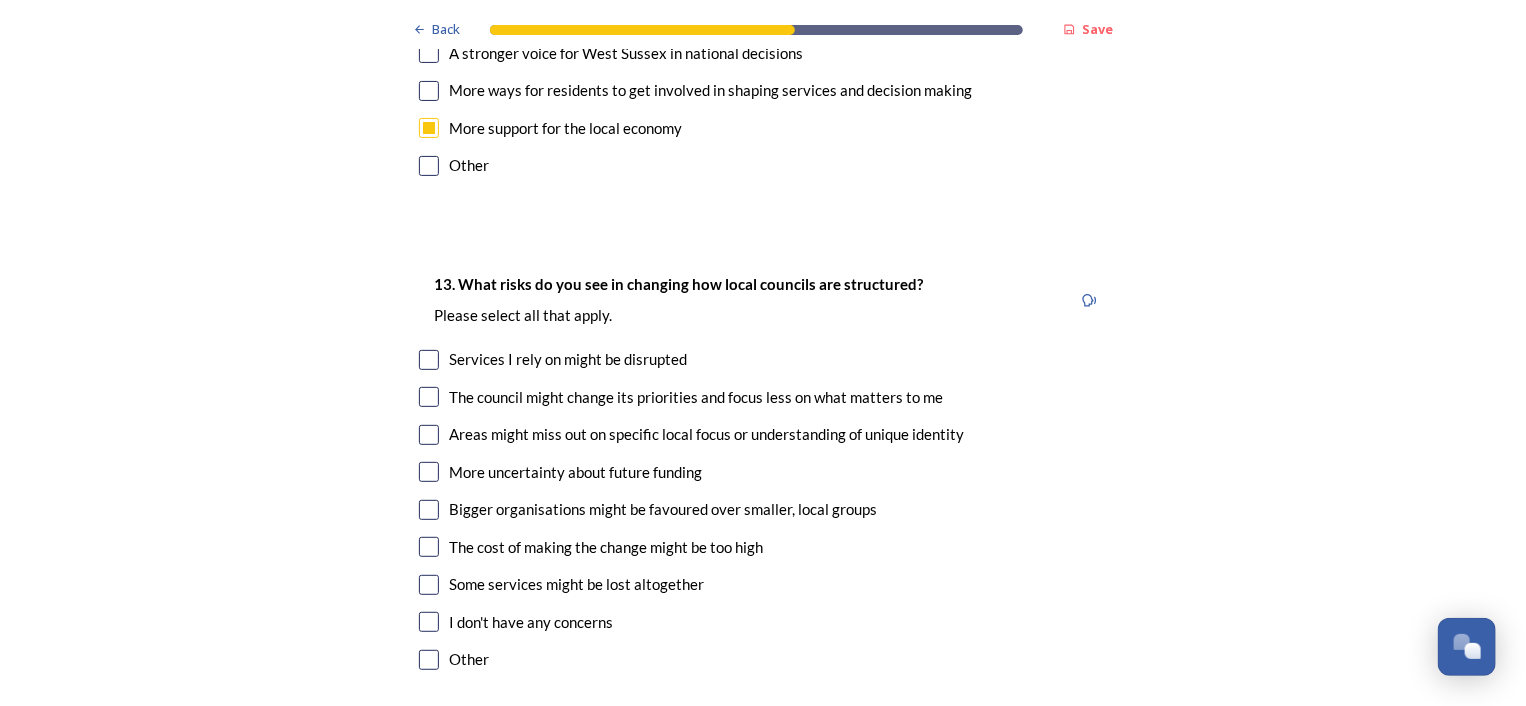 click at bounding box center [429, 435] 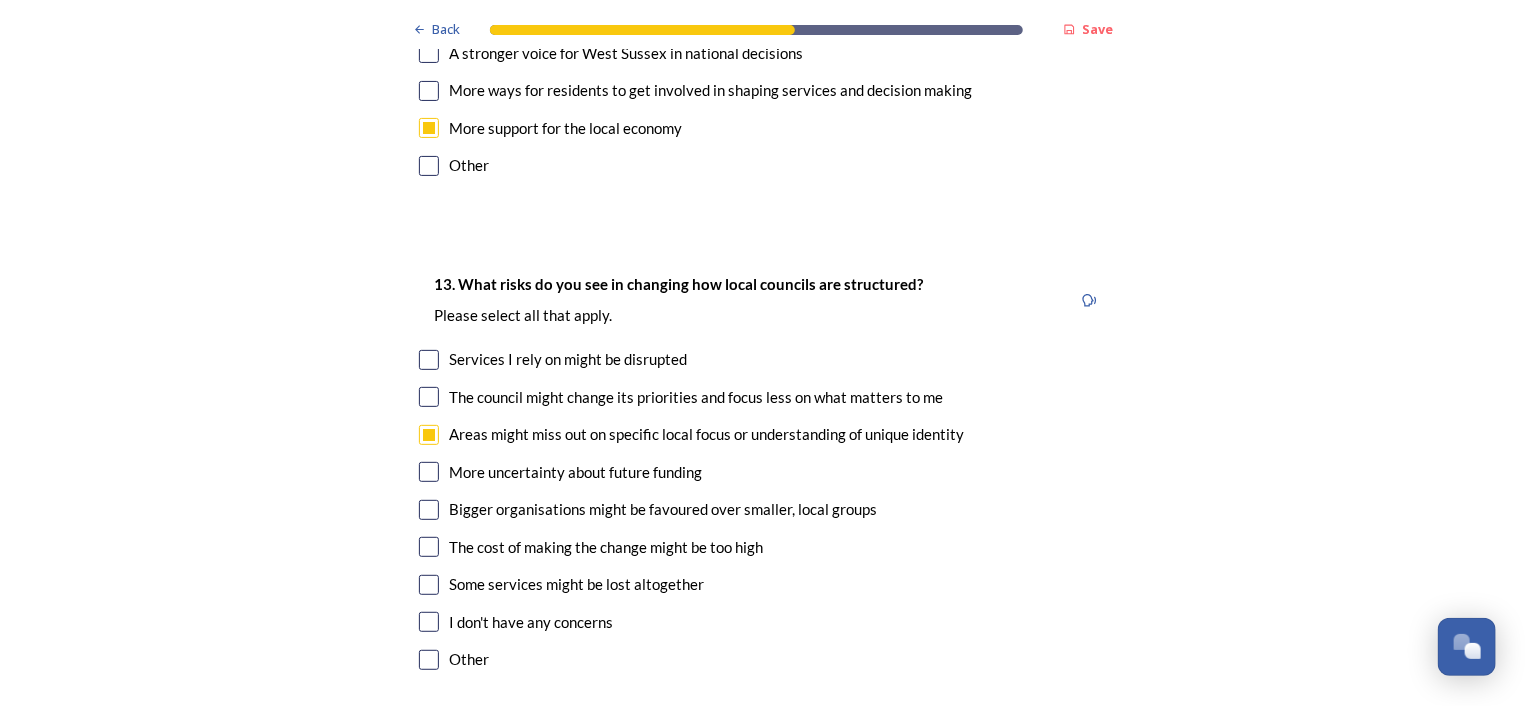 click on "Bigger organisations might be favoured over smaller, local groups" at bounding box center (763, 509) 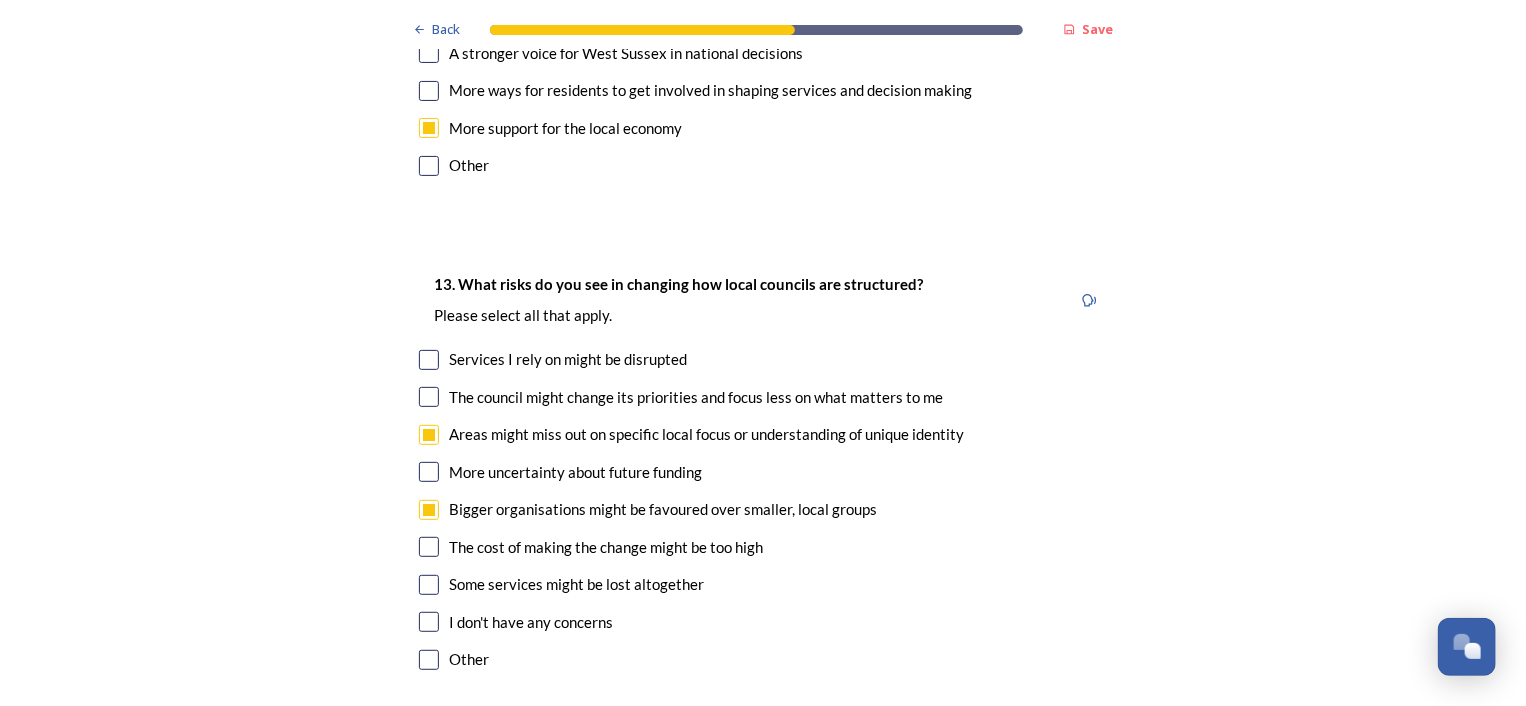 checkbox on "true" 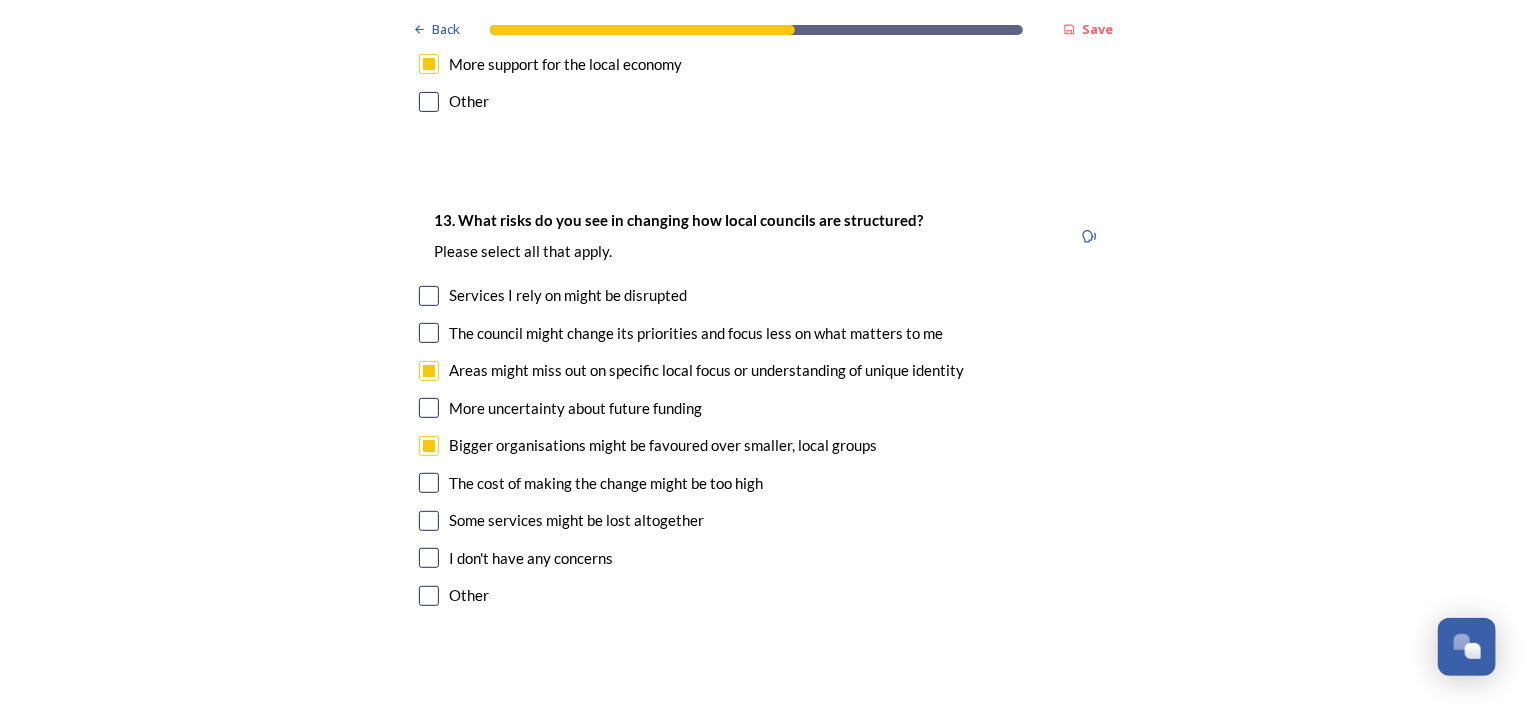 scroll, scrollTop: 4100, scrollLeft: 0, axis: vertical 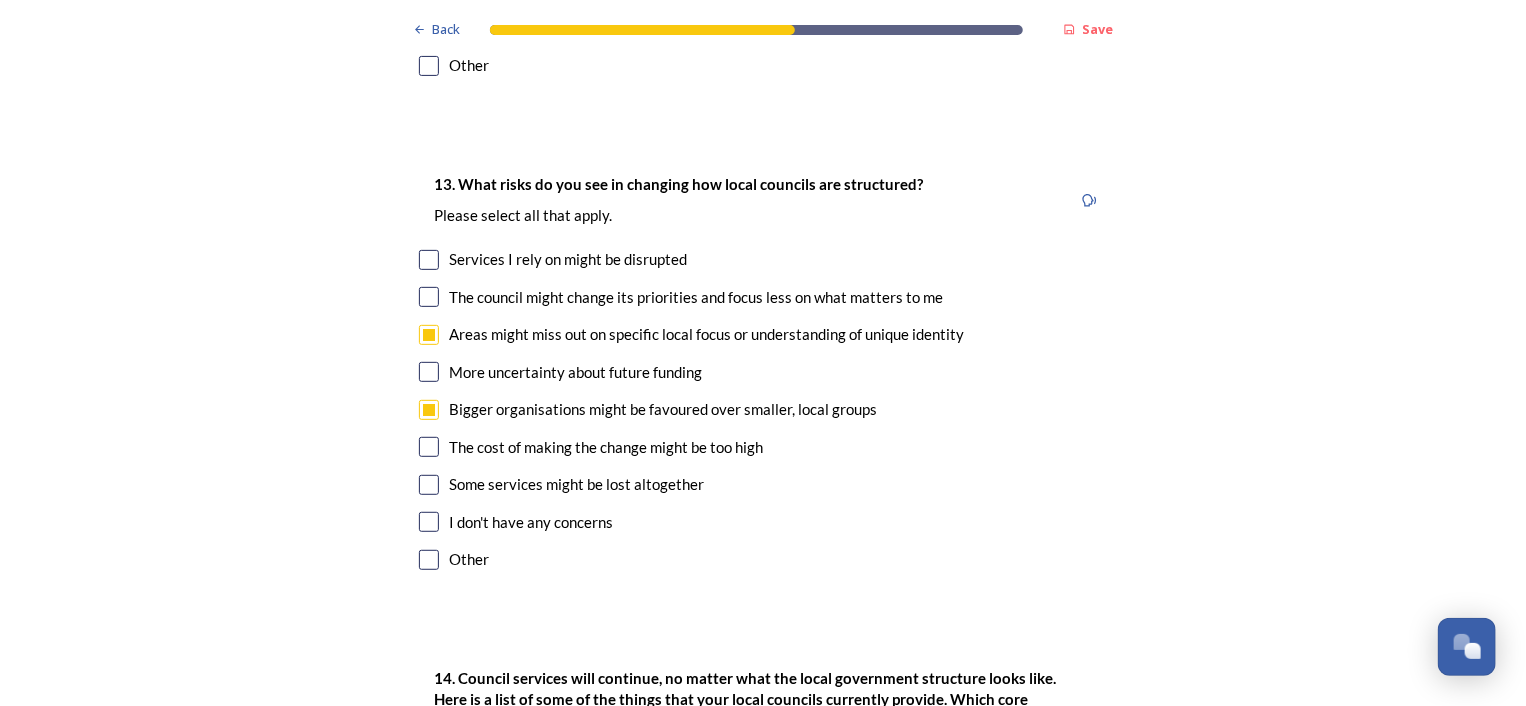 click at bounding box center (429, 485) 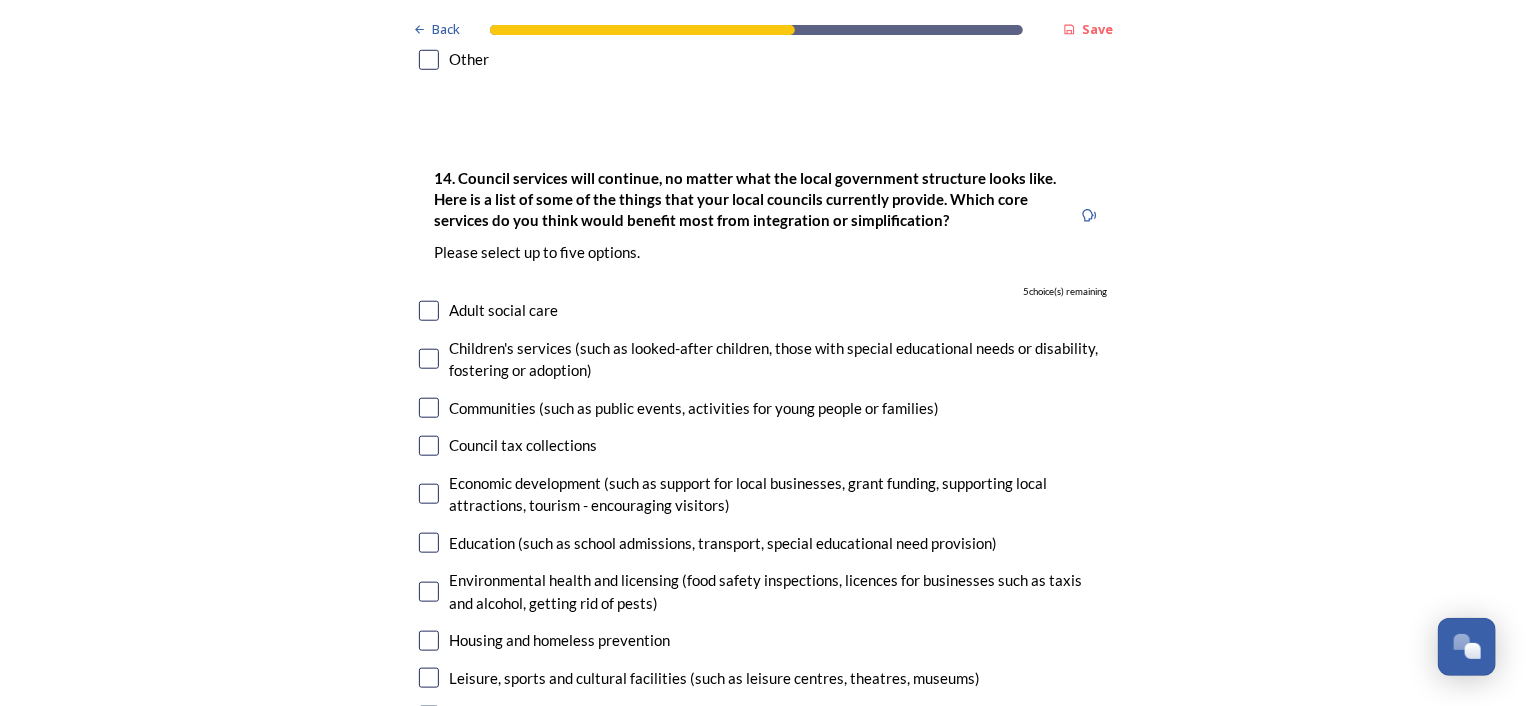 scroll, scrollTop: 4700, scrollLeft: 0, axis: vertical 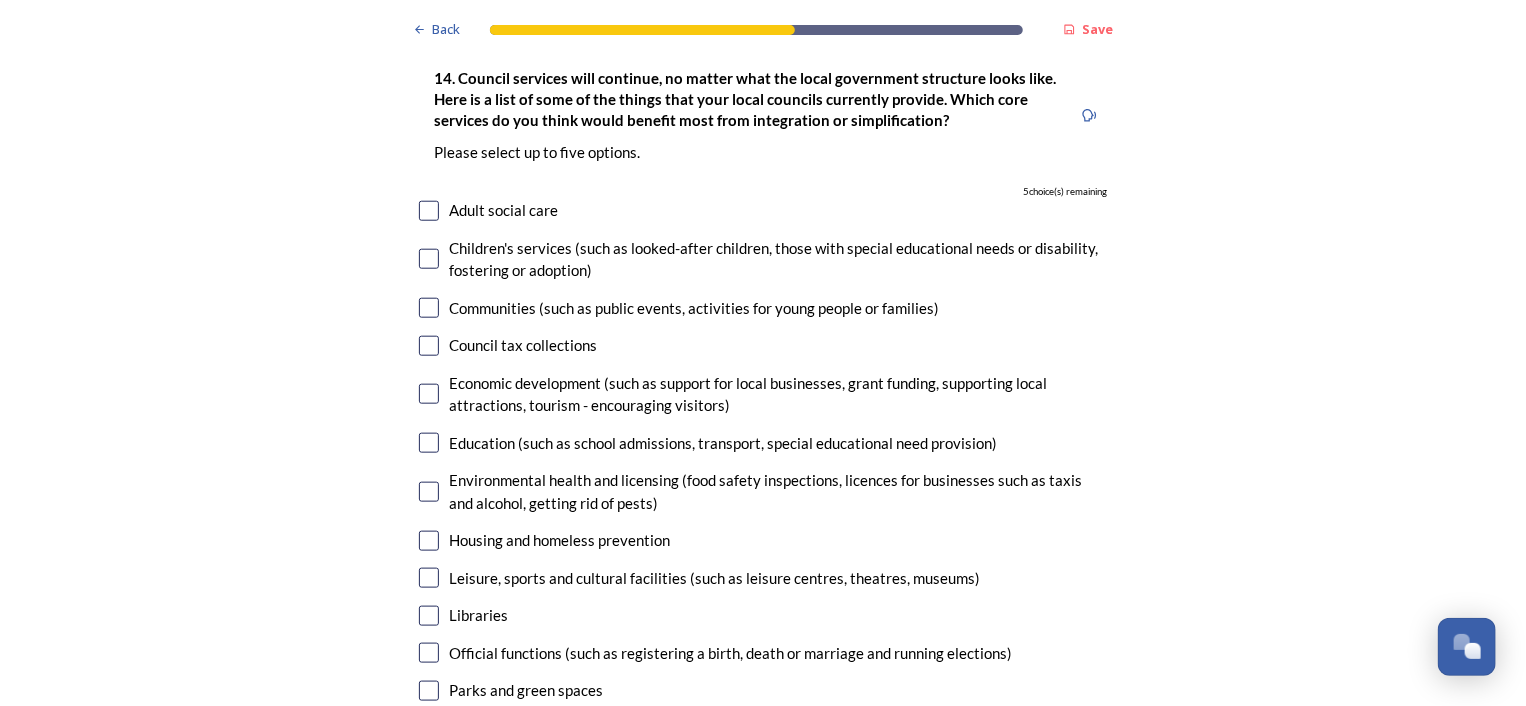 click at bounding box center [429, 211] 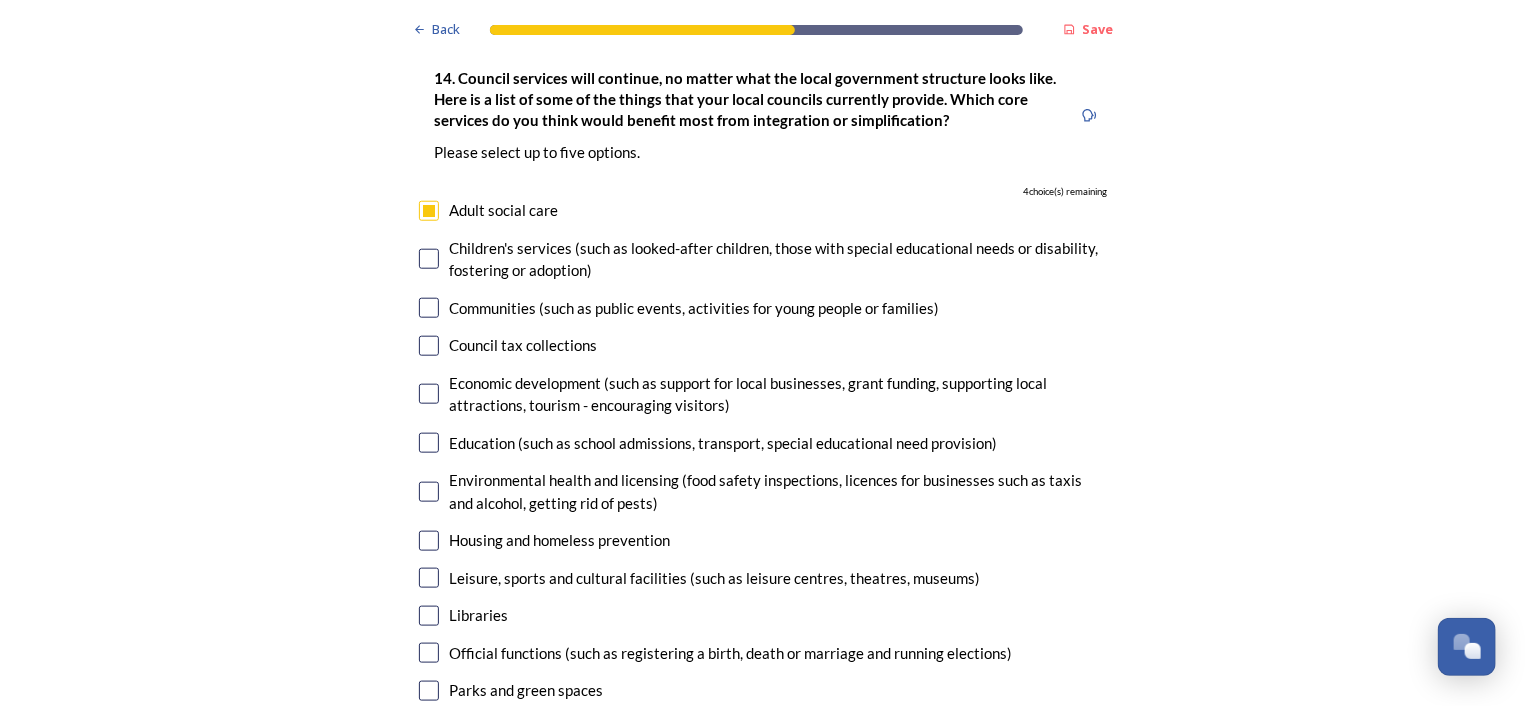 click at bounding box center [429, 308] 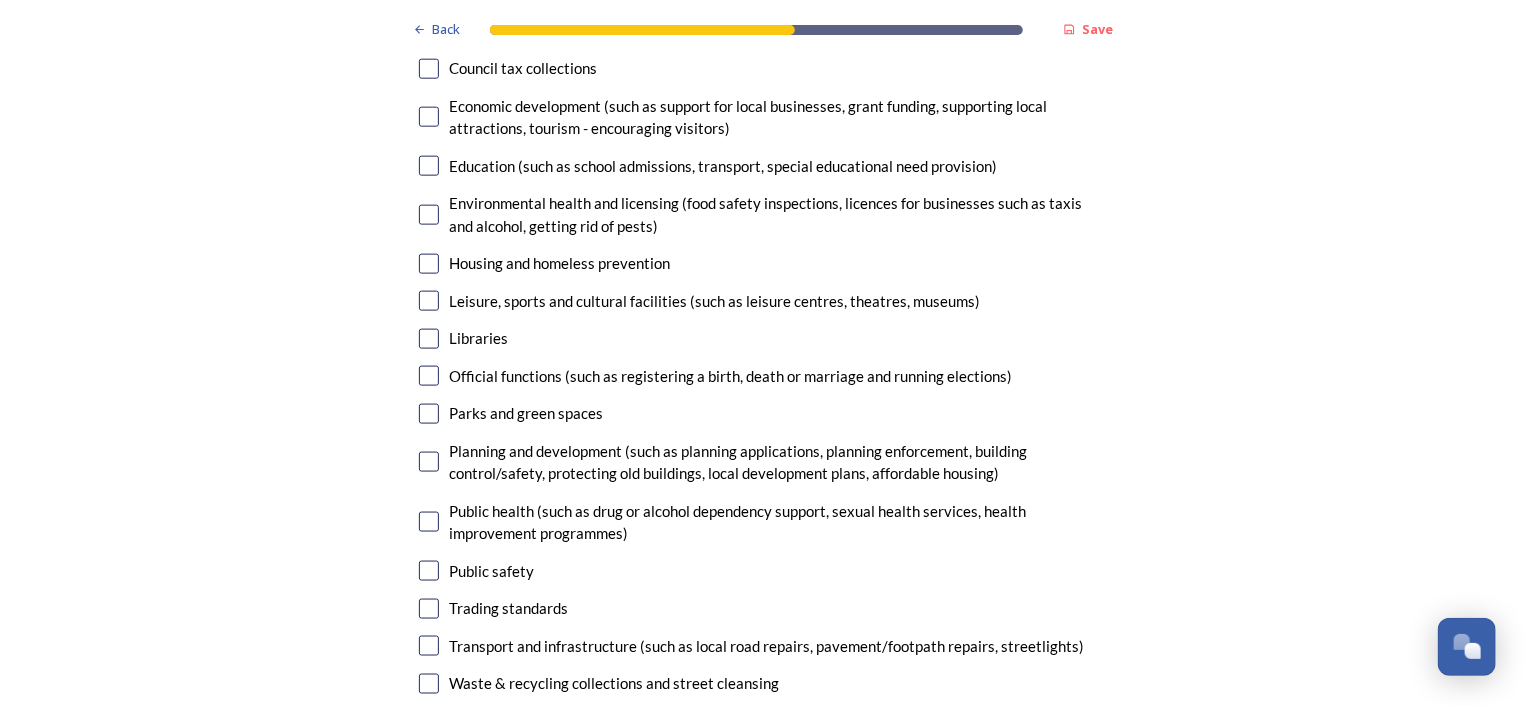 scroll, scrollTop: 5000, scrollLeft: 0, axis: vertical 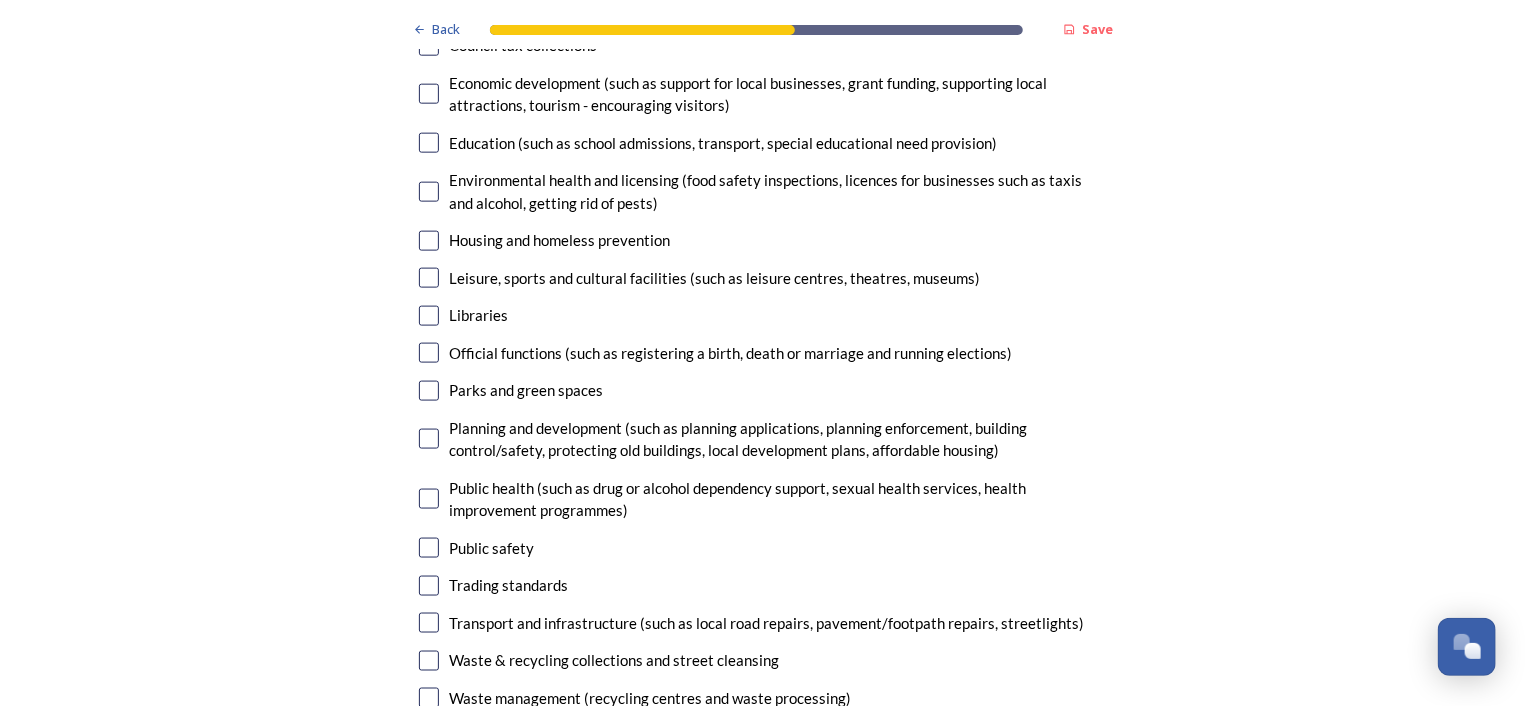 click at bounding box center [429, 241] 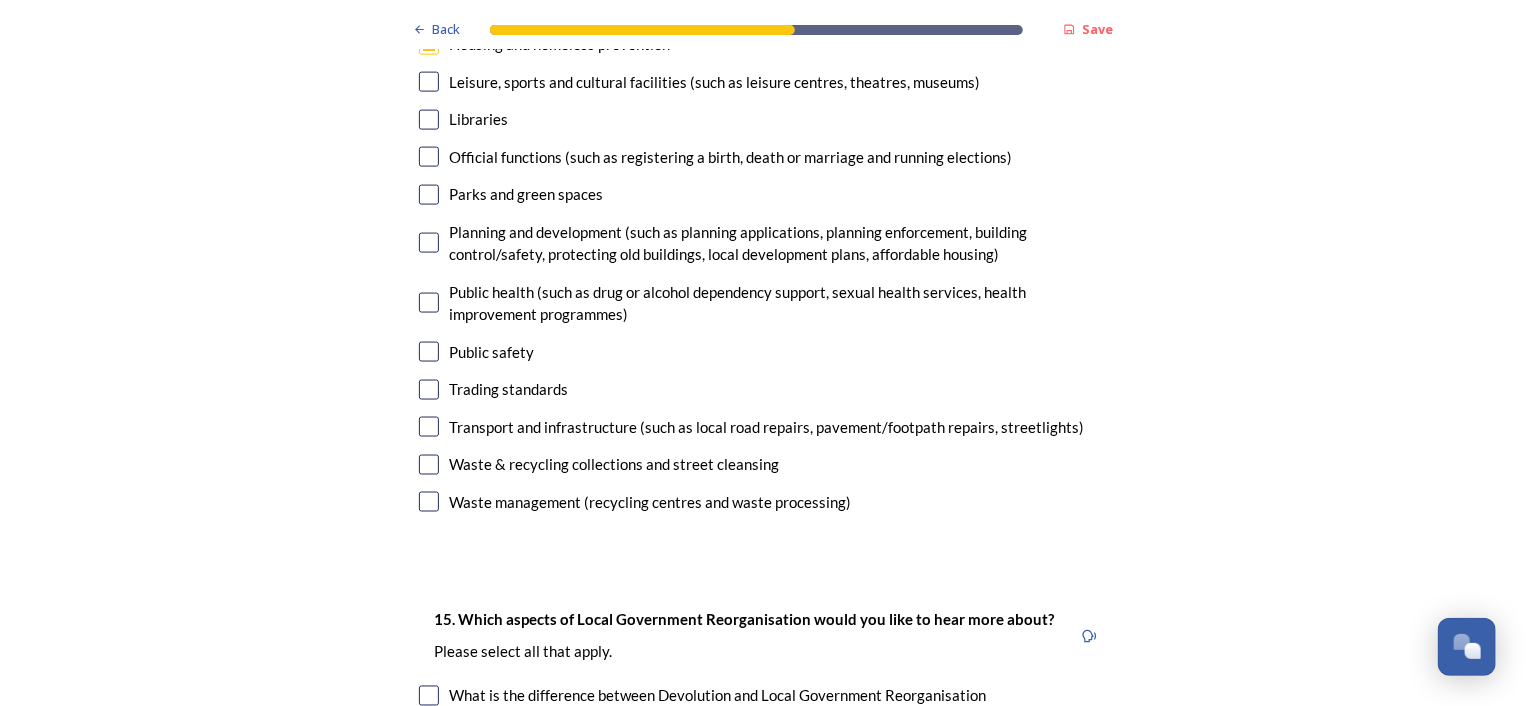 scroll, scrollTop: 5200, scrollLeft: 0, axis: vertical 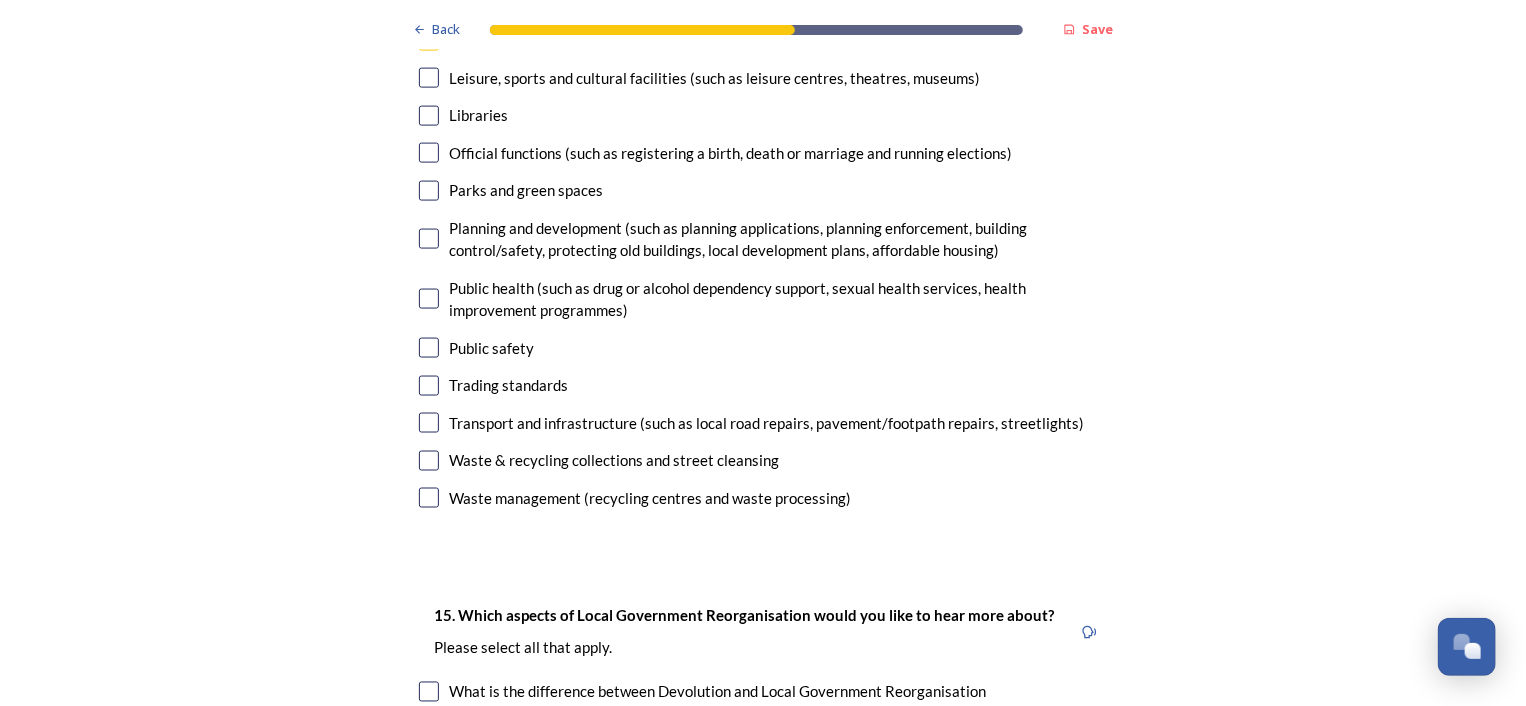 click at bounding box center [429, 423] 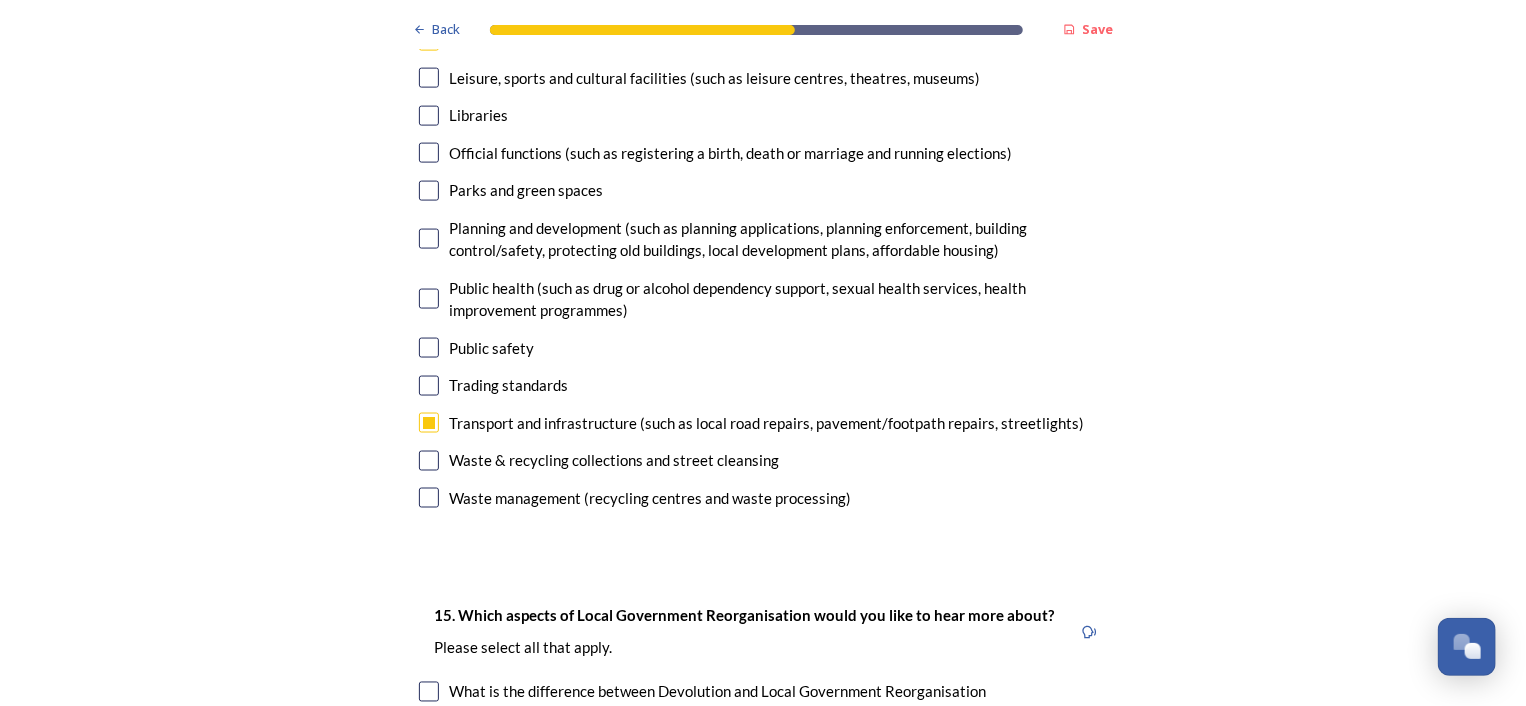 click at bounding box center [429, 239] 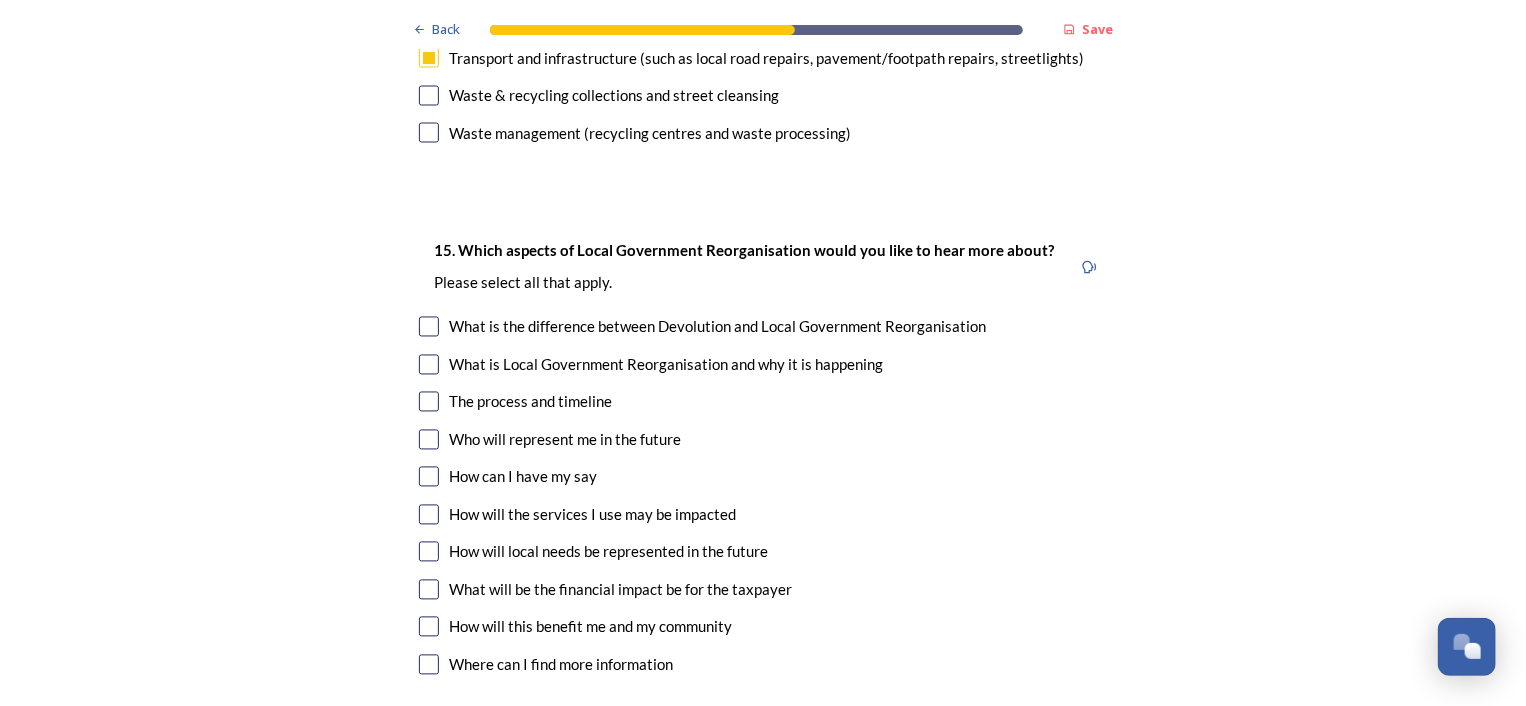 scroll, scrollTop: 5600, scrollLeft: 0, axis: vertical 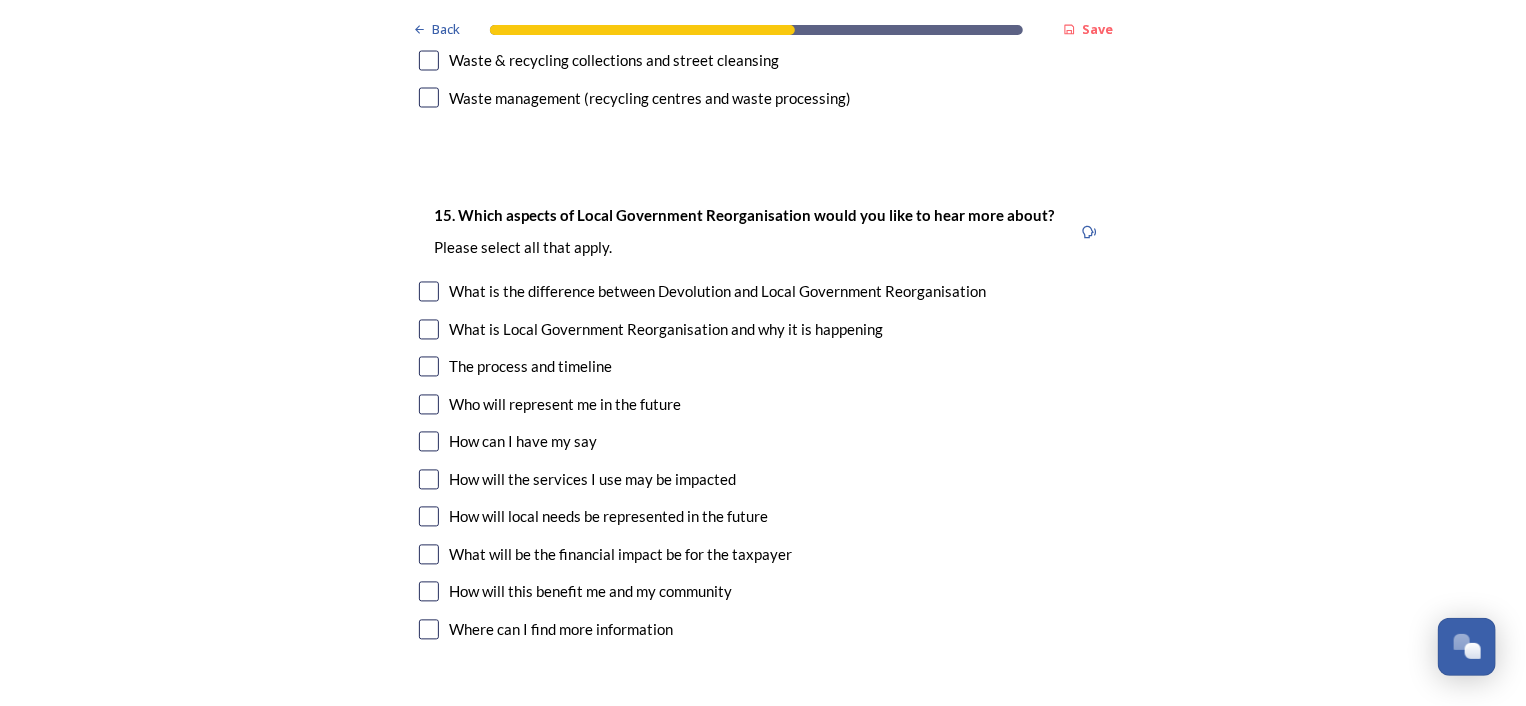 click at bounding box center [429, 367] 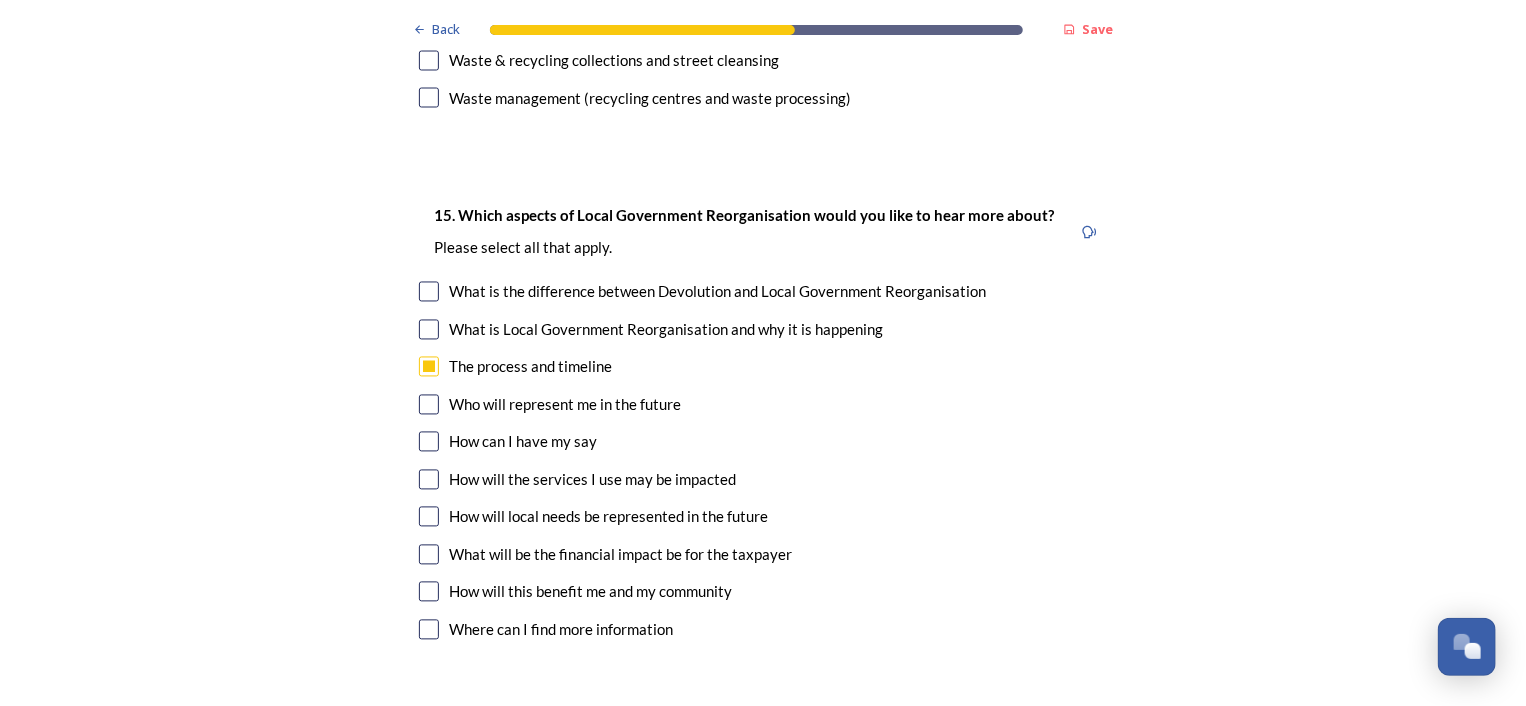 click at bounding box center (429, 442) 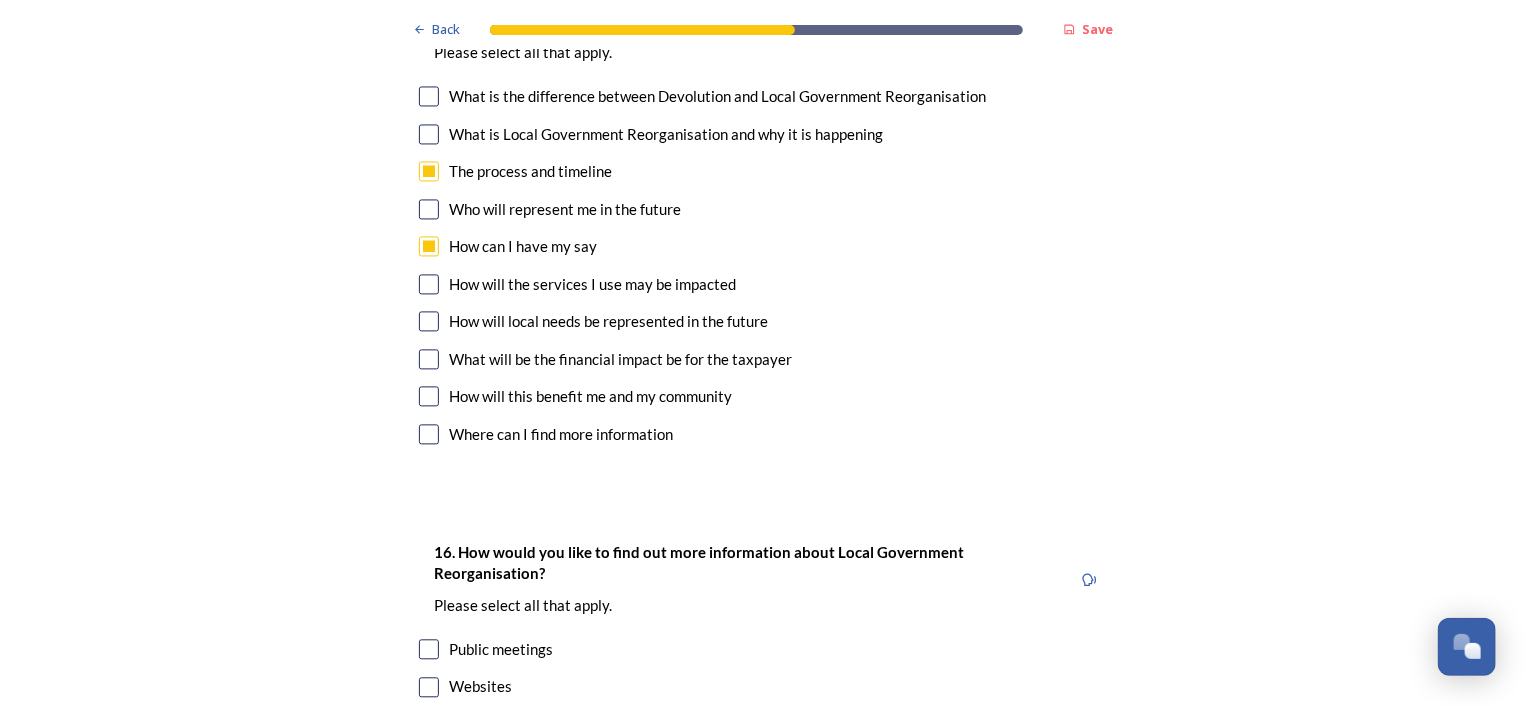 scroll, scrollTop: 5800, scrollLeft: 0, axis: vertical 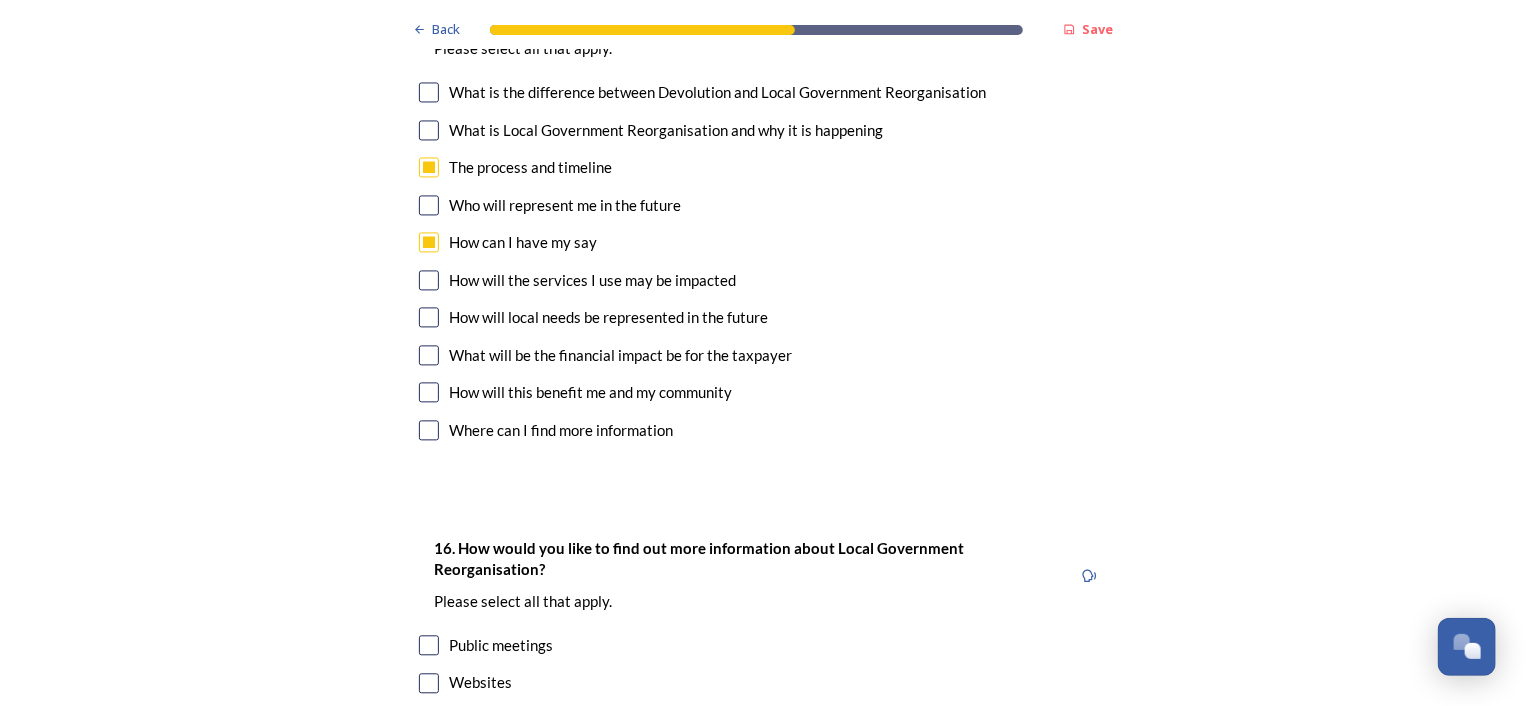 click at bounding box center [429, 392] 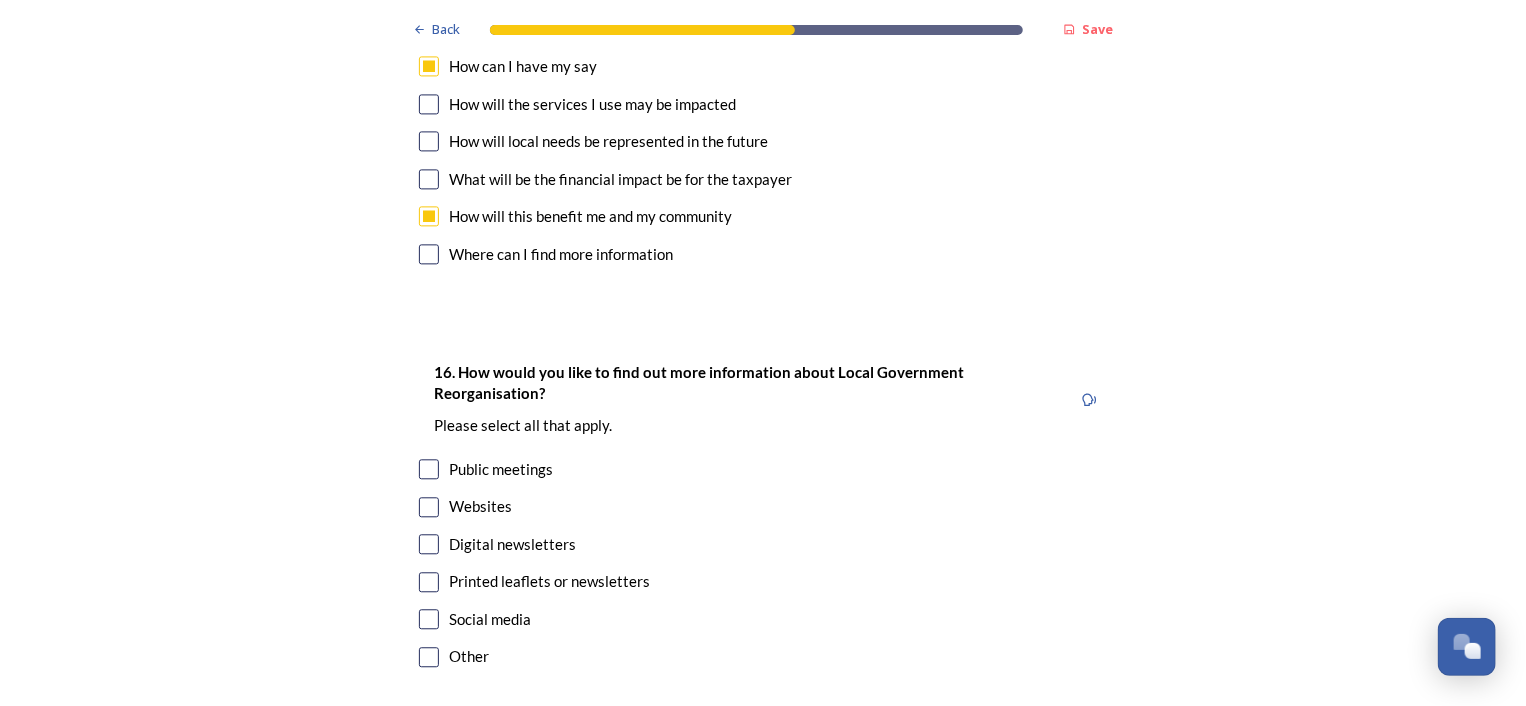 scroll, scrollTop: 6000, scrollLeft: 0, axis: vertical 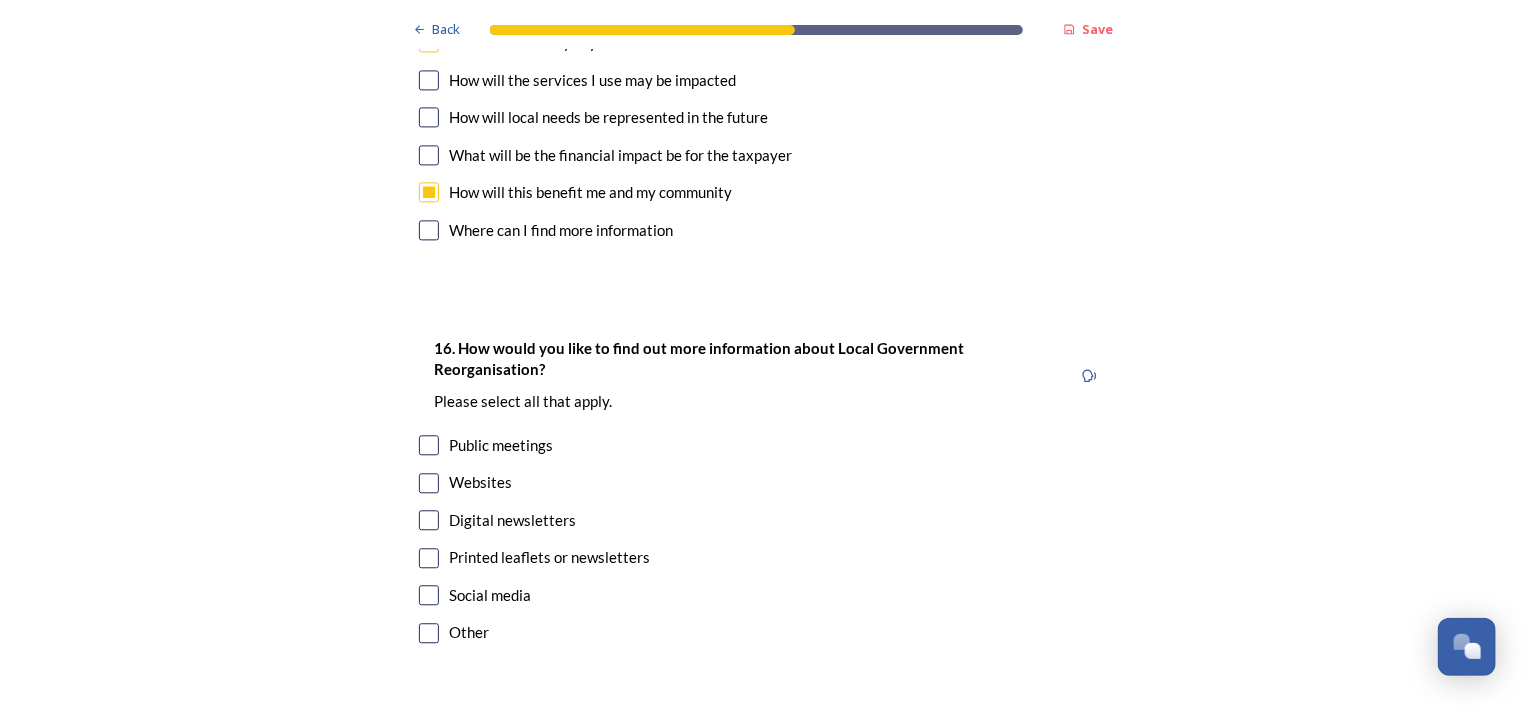 click on "Websites" at bounding box center [480, 482] 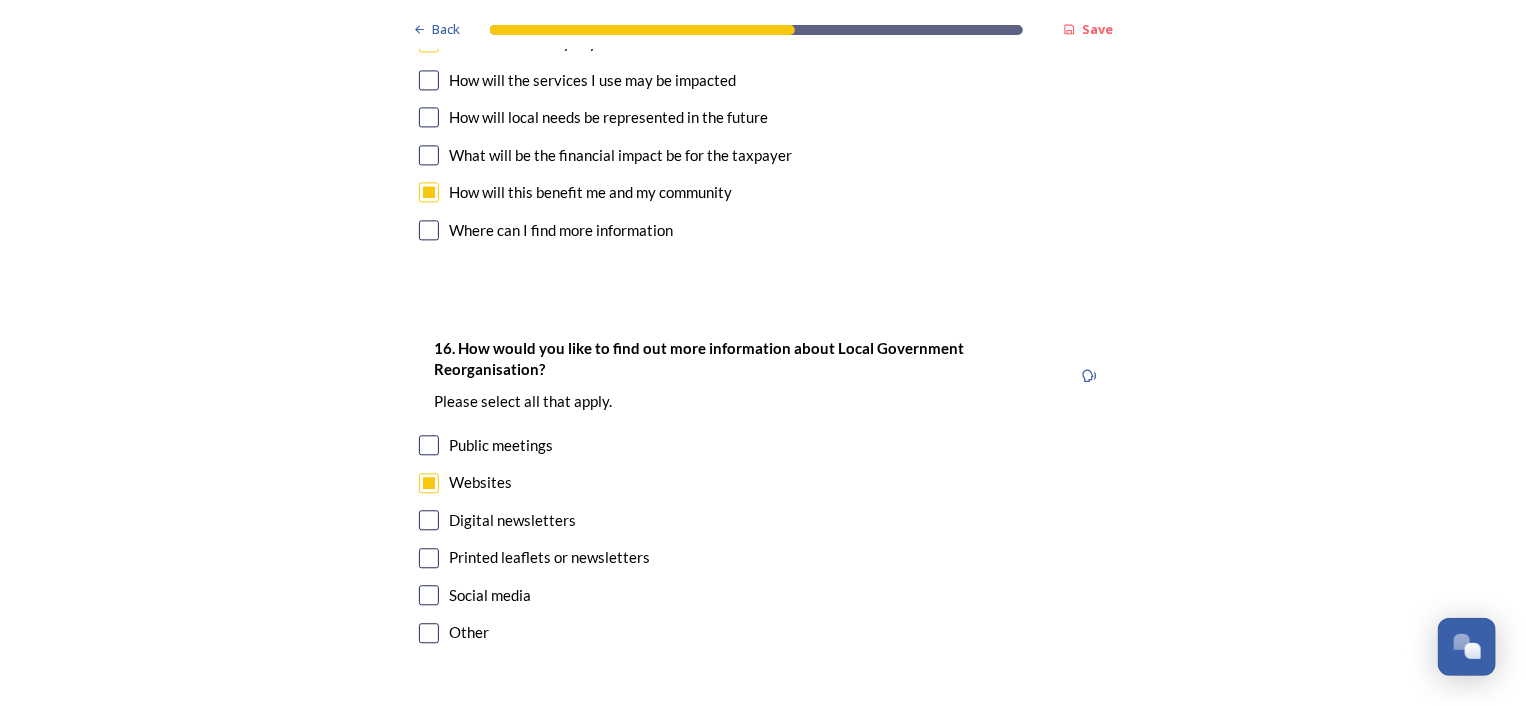 drag, startPoint x: 415, startPoint y: 521, endPoint x: 432, endPoint y: 521, distance: 17 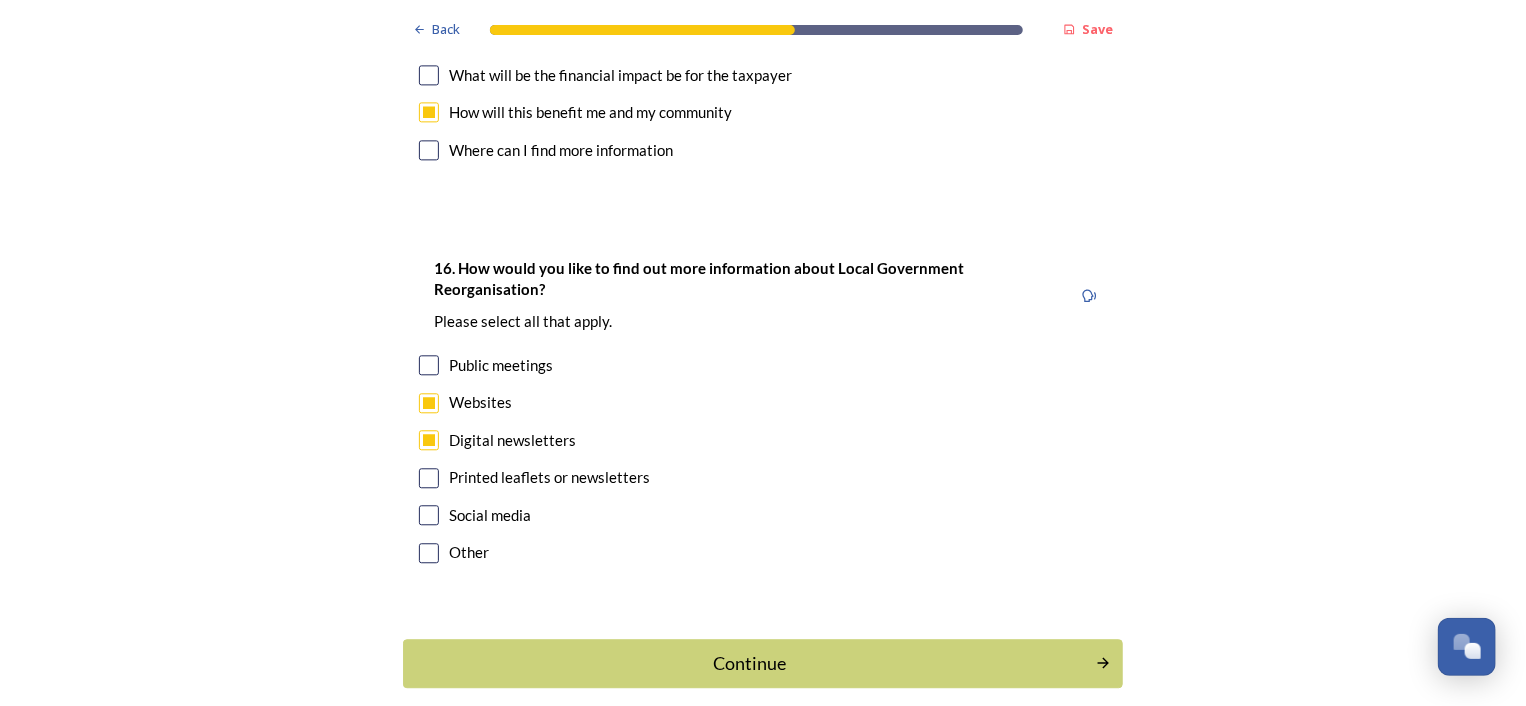 scroll, scrollTop: 6176, scrollLeft: 0, axis: vertical 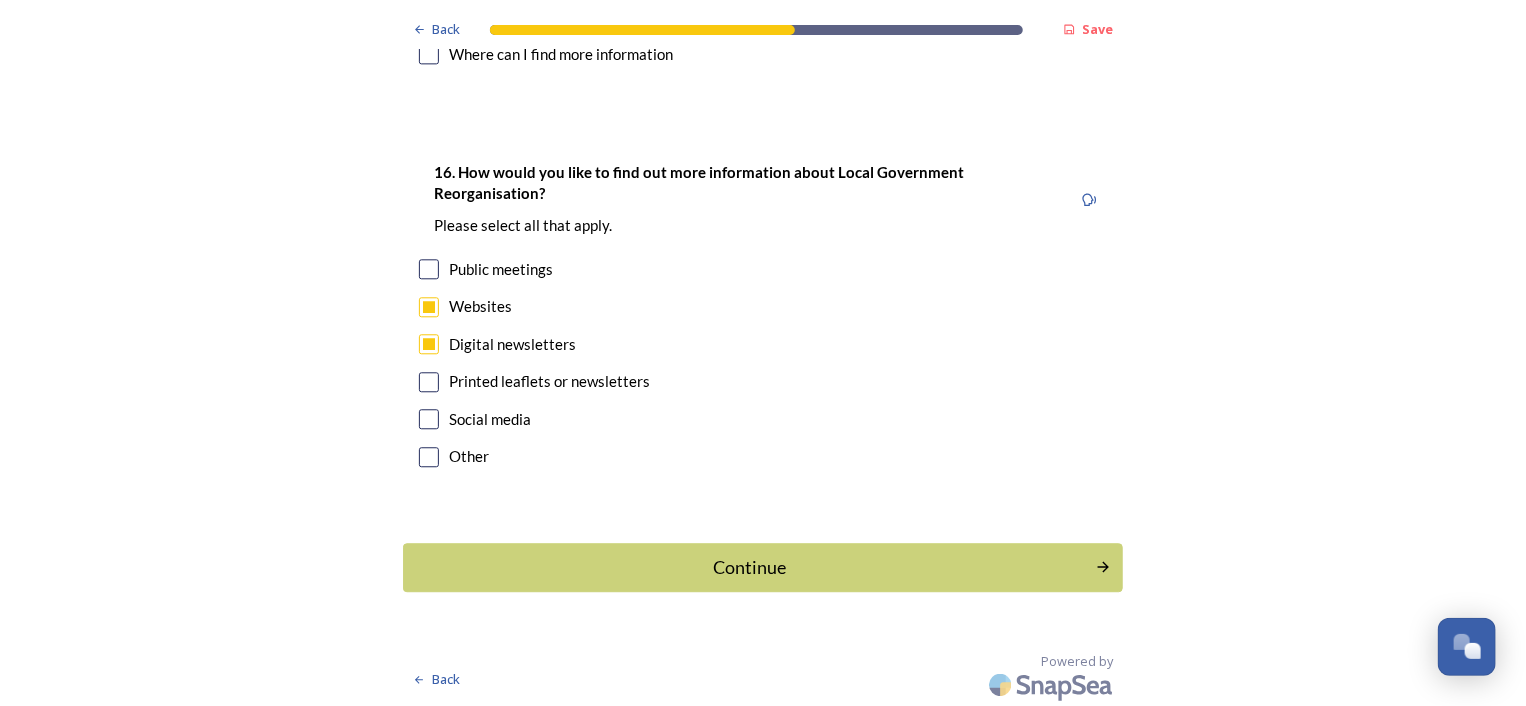 click on "Continue" at bounding box center [763, 567] 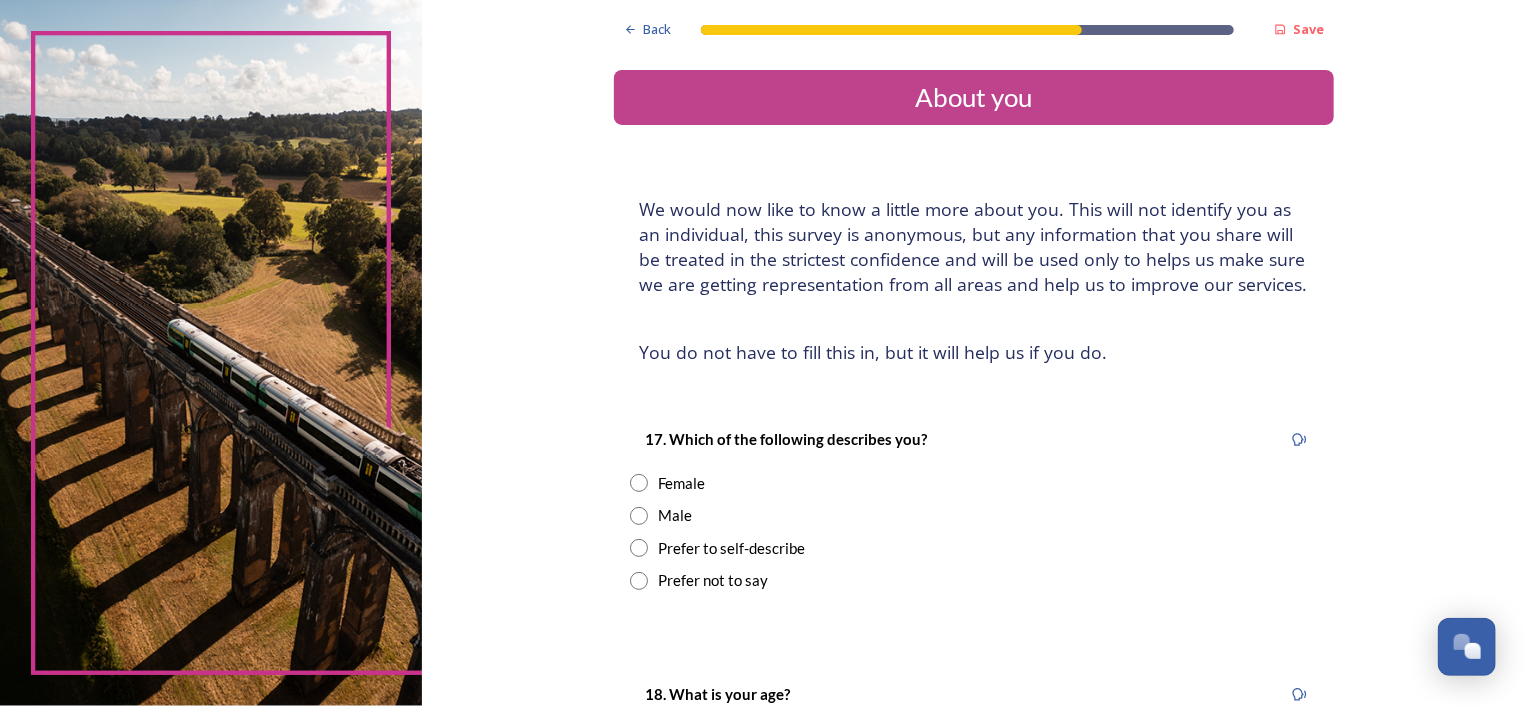 click at bounding box center [639, 483] 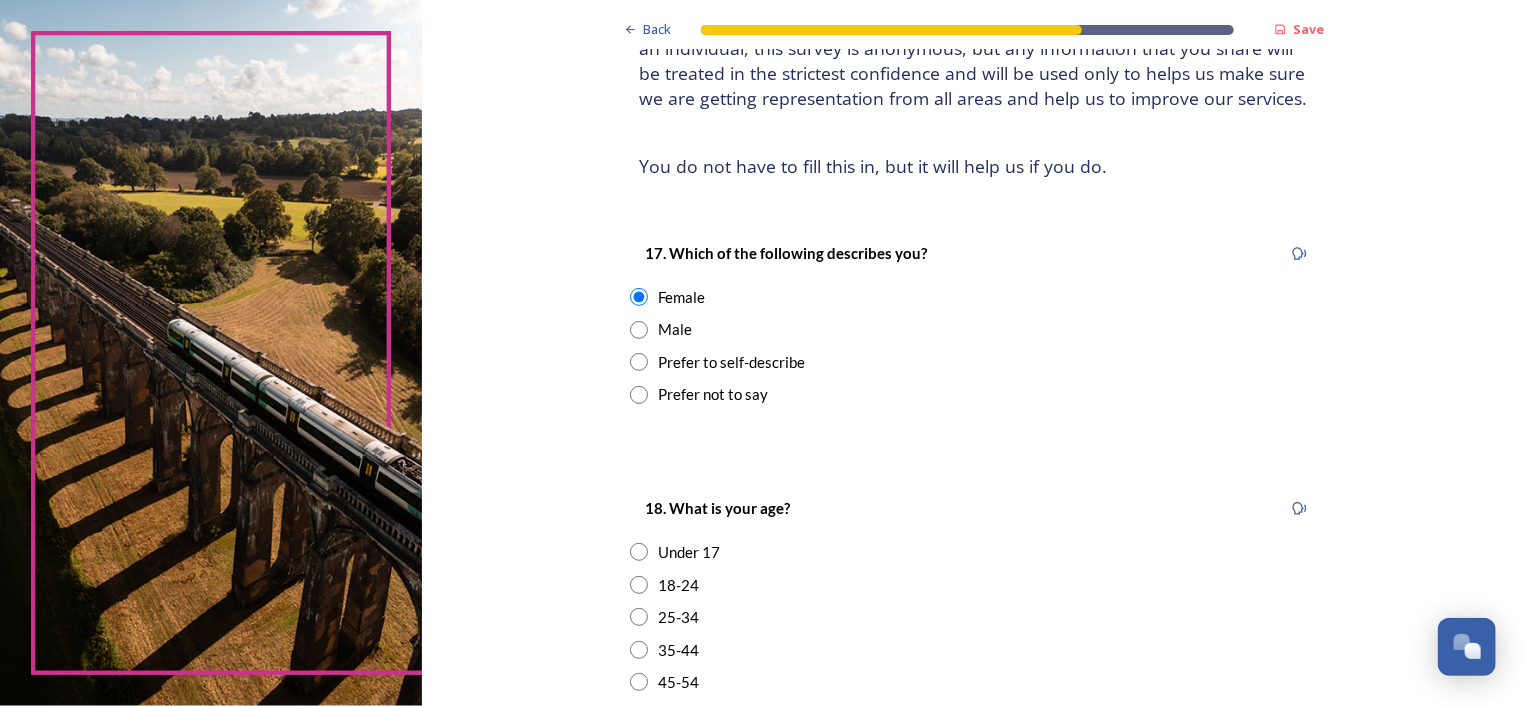 scroll, scrollTop: 400, scrollLeft: 0, axis: vertical 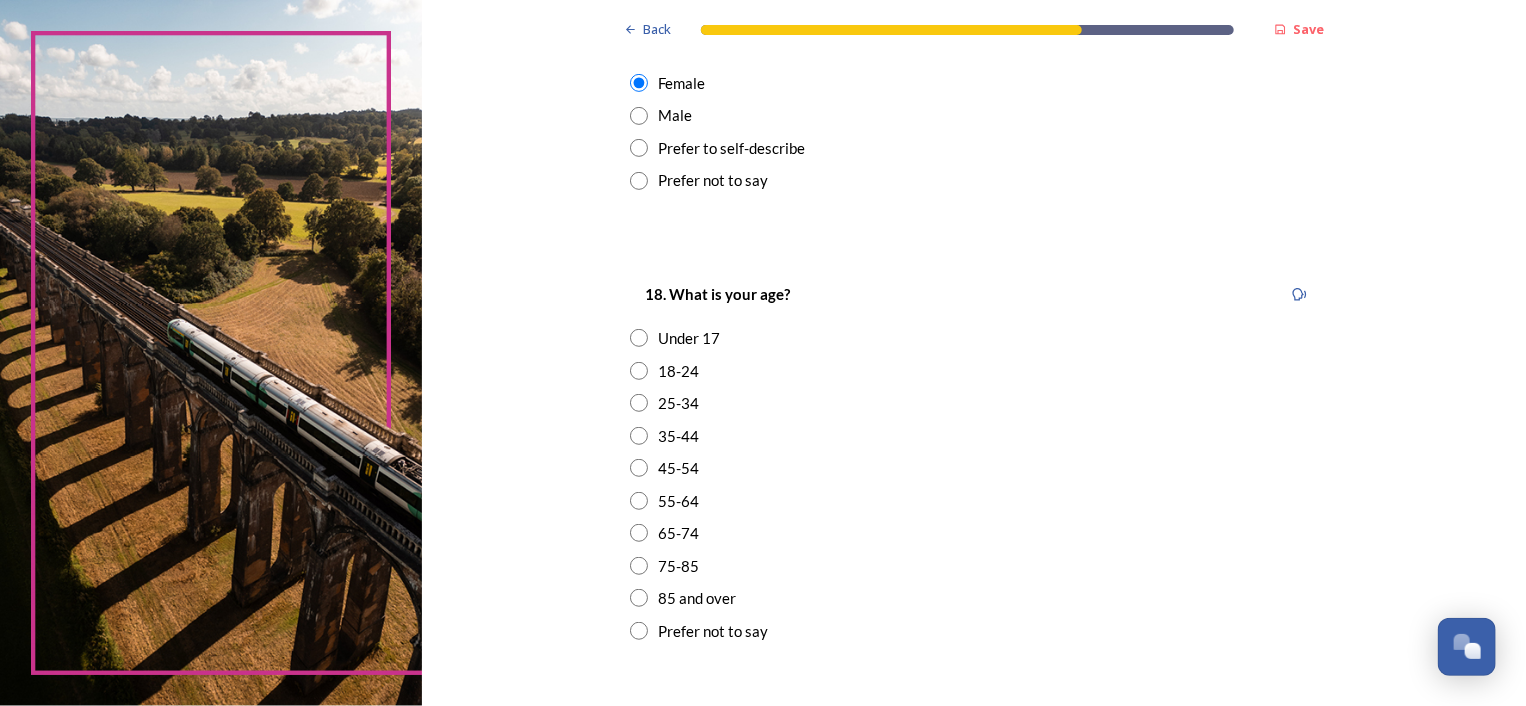 click at bounding box center (639, 436) 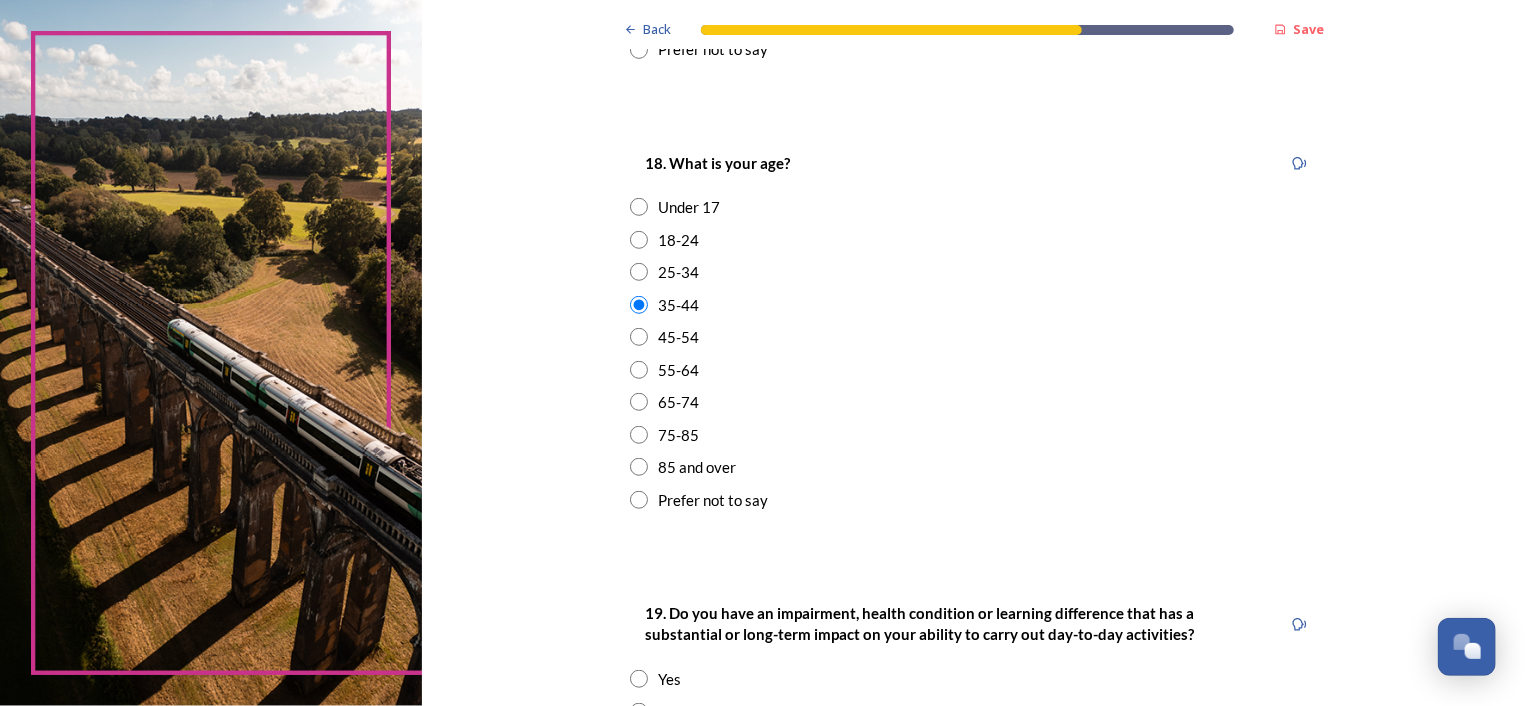 scroll, scrollTop: 800, scrollLeft: 0, axis: vertical 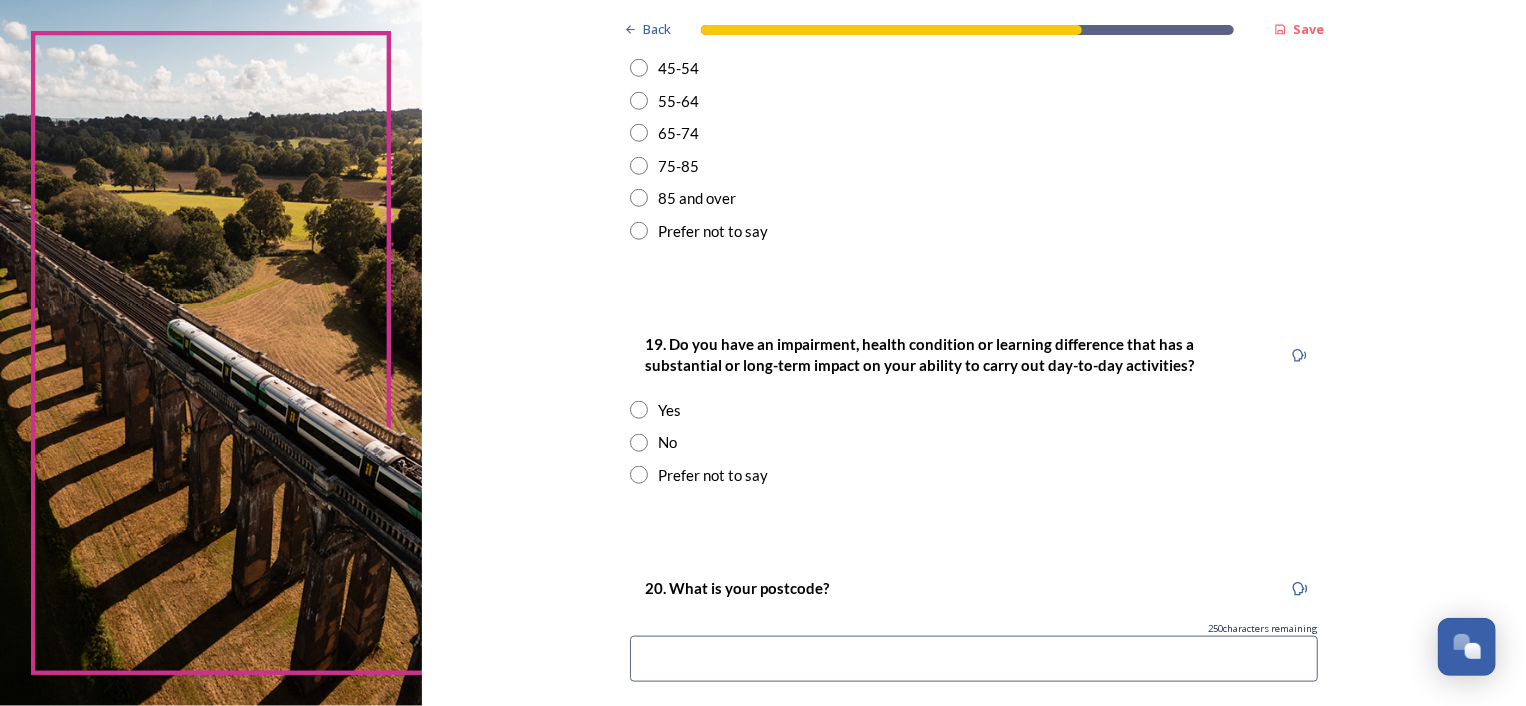 click at bounding box center [639, 443] 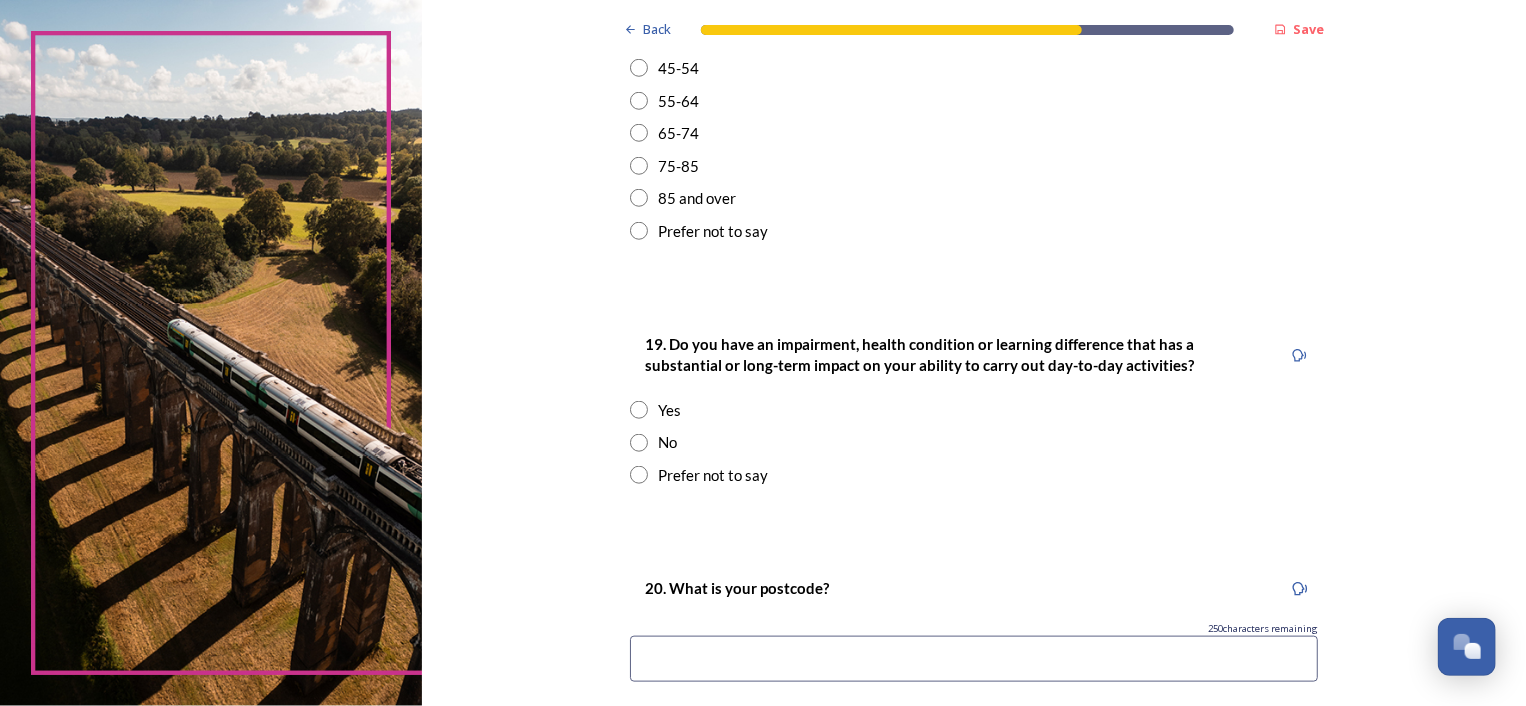 radio on "true" 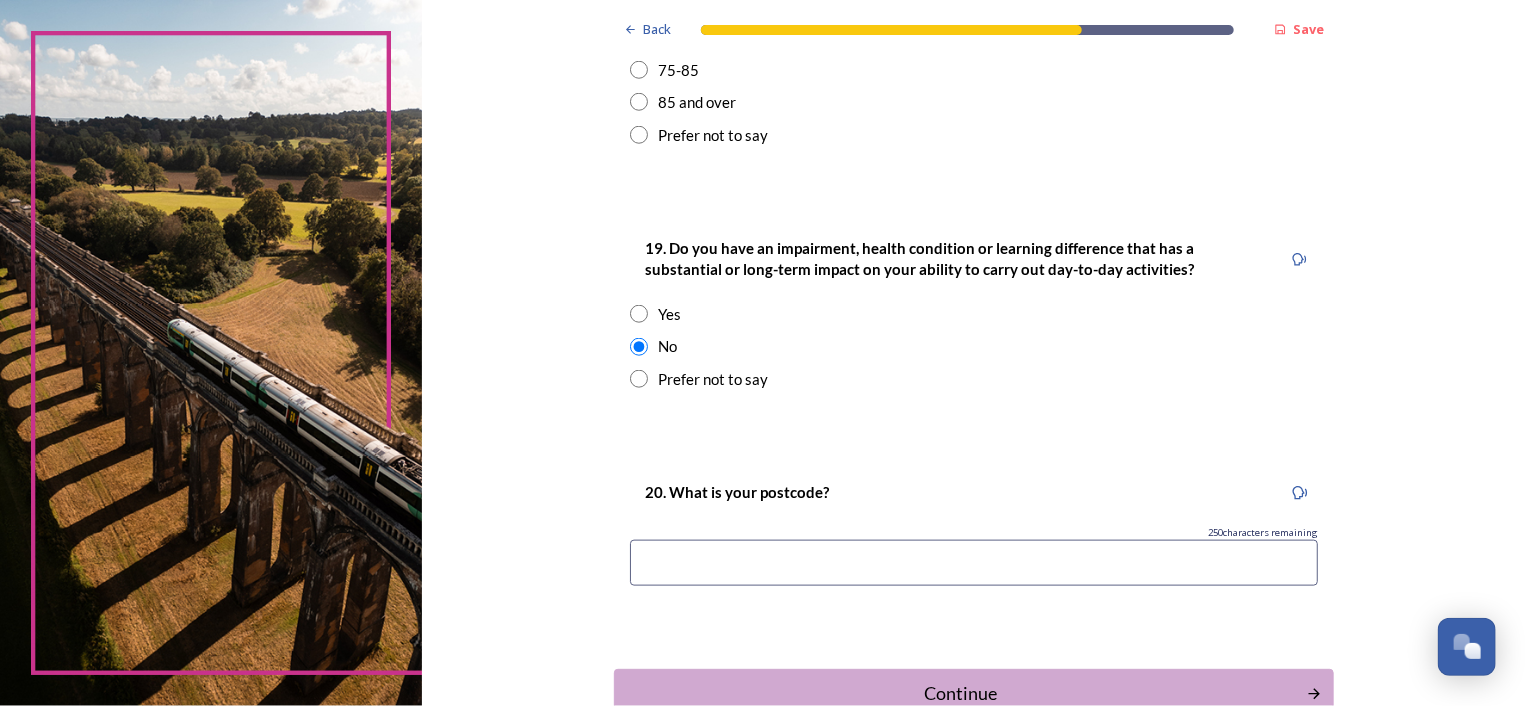 scroll, scrollTop: 1023, scrollLeft: 0, axis: vertical 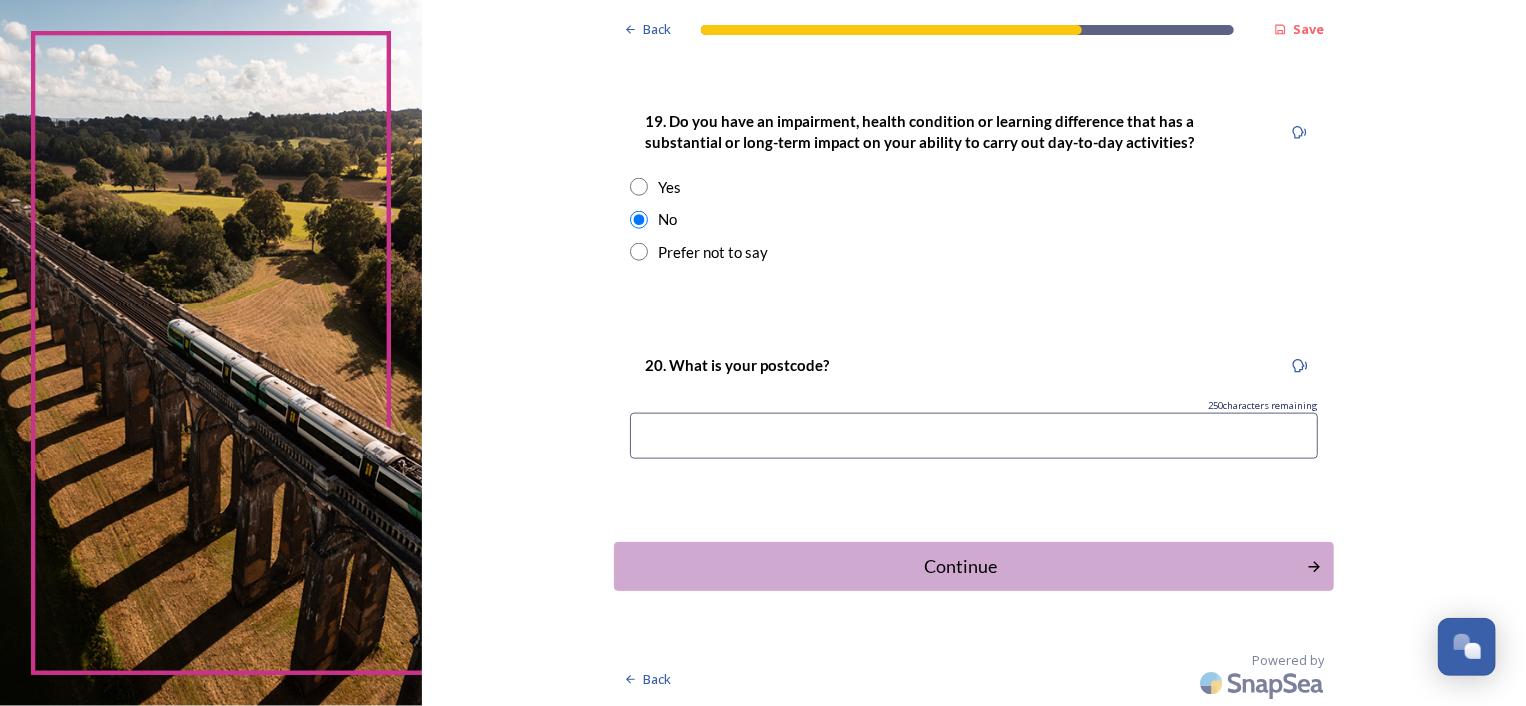click at bounding box center (974, 436) 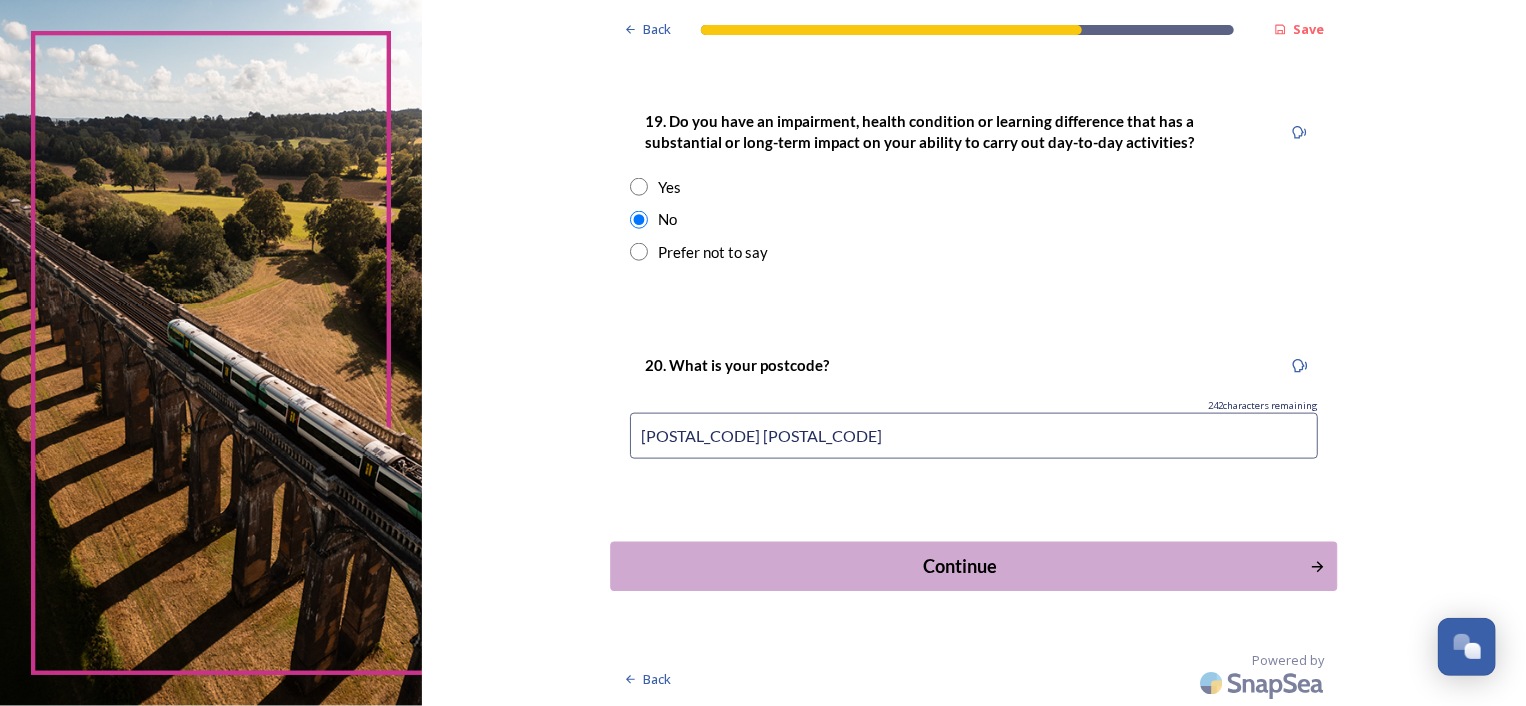 type on "[POSTAL_CODE] [POSTAL_CODE]" 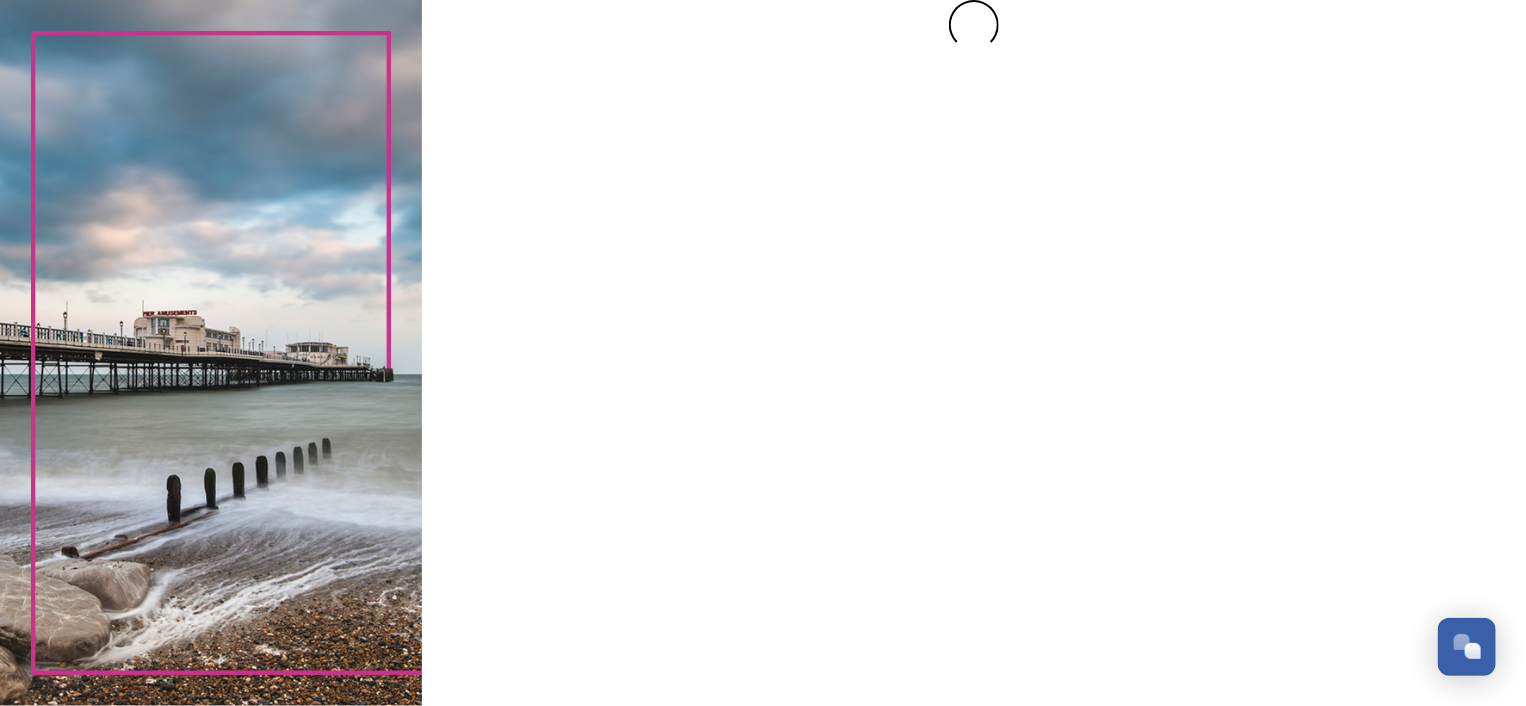 scroll, scrollTop: 0, scrollLeft: 0, axis: both 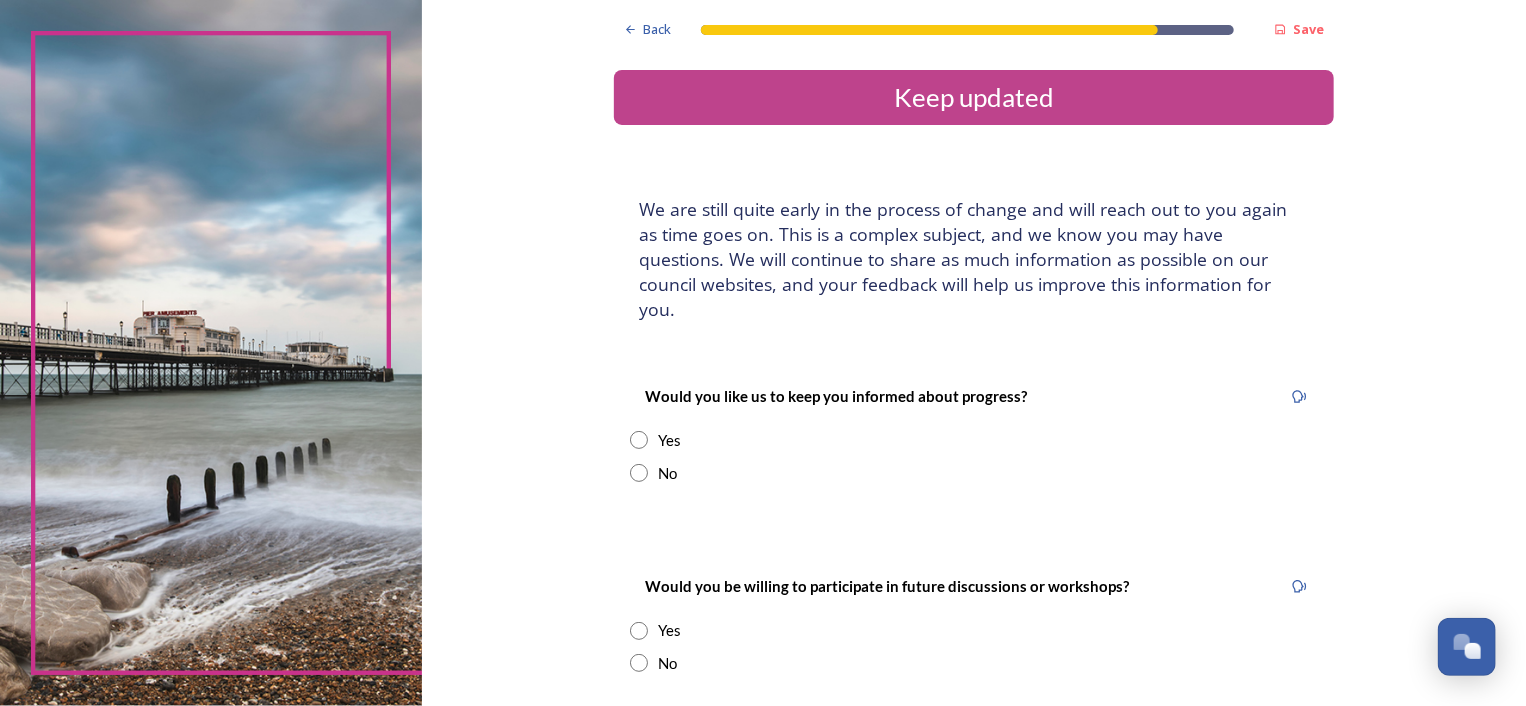 click on "No" at bounding box center (667, 473) 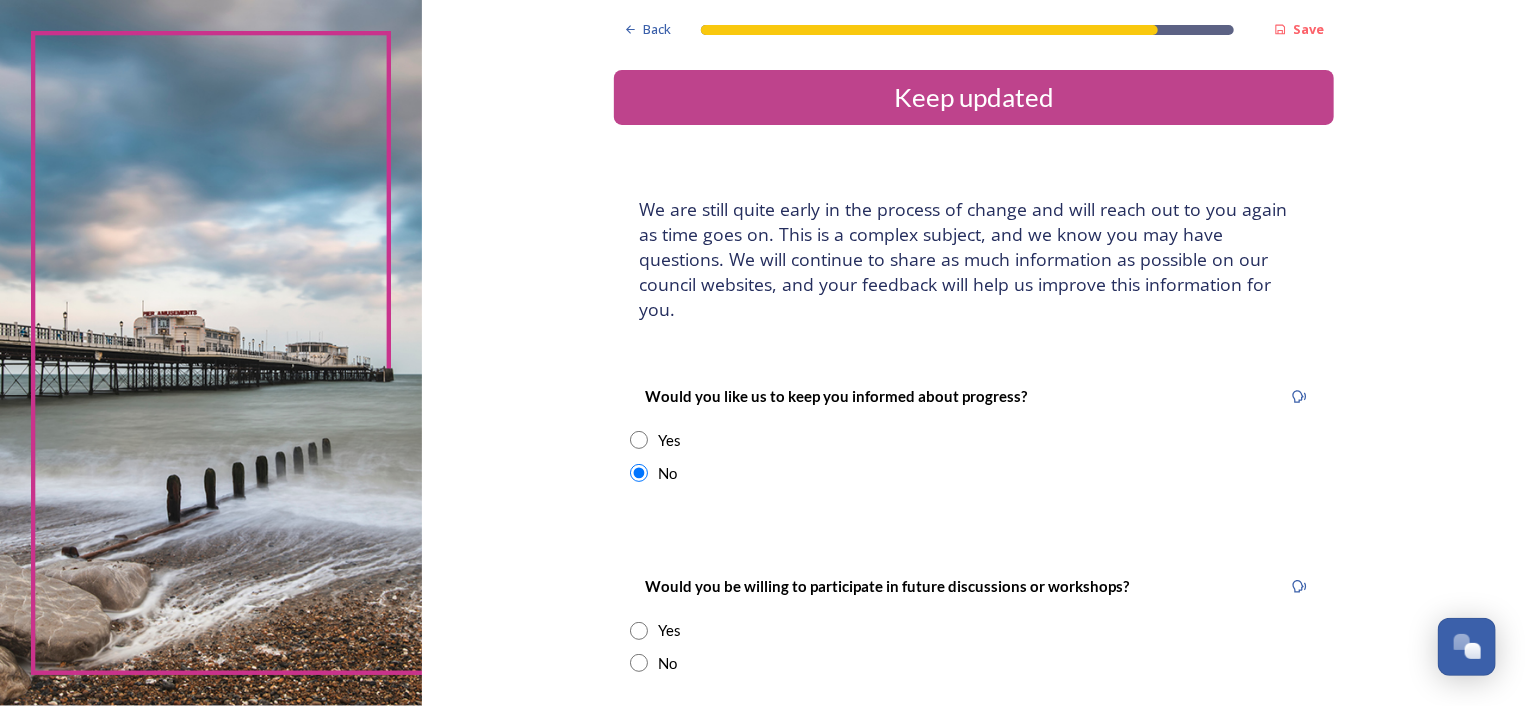 click on "No" at bounding box center [974, 663] 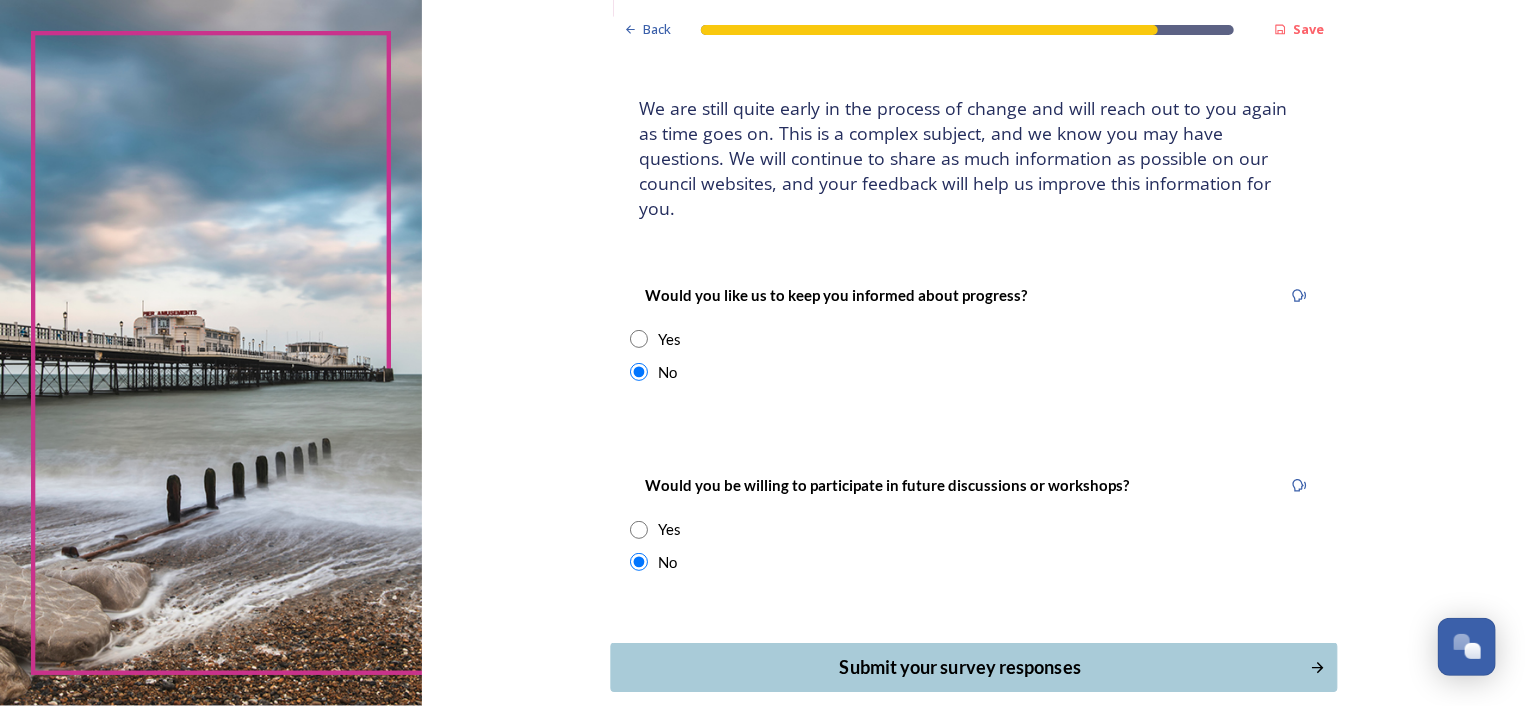 scroll, scrollTop: 177, scrollLeft: 0, axis: vertical 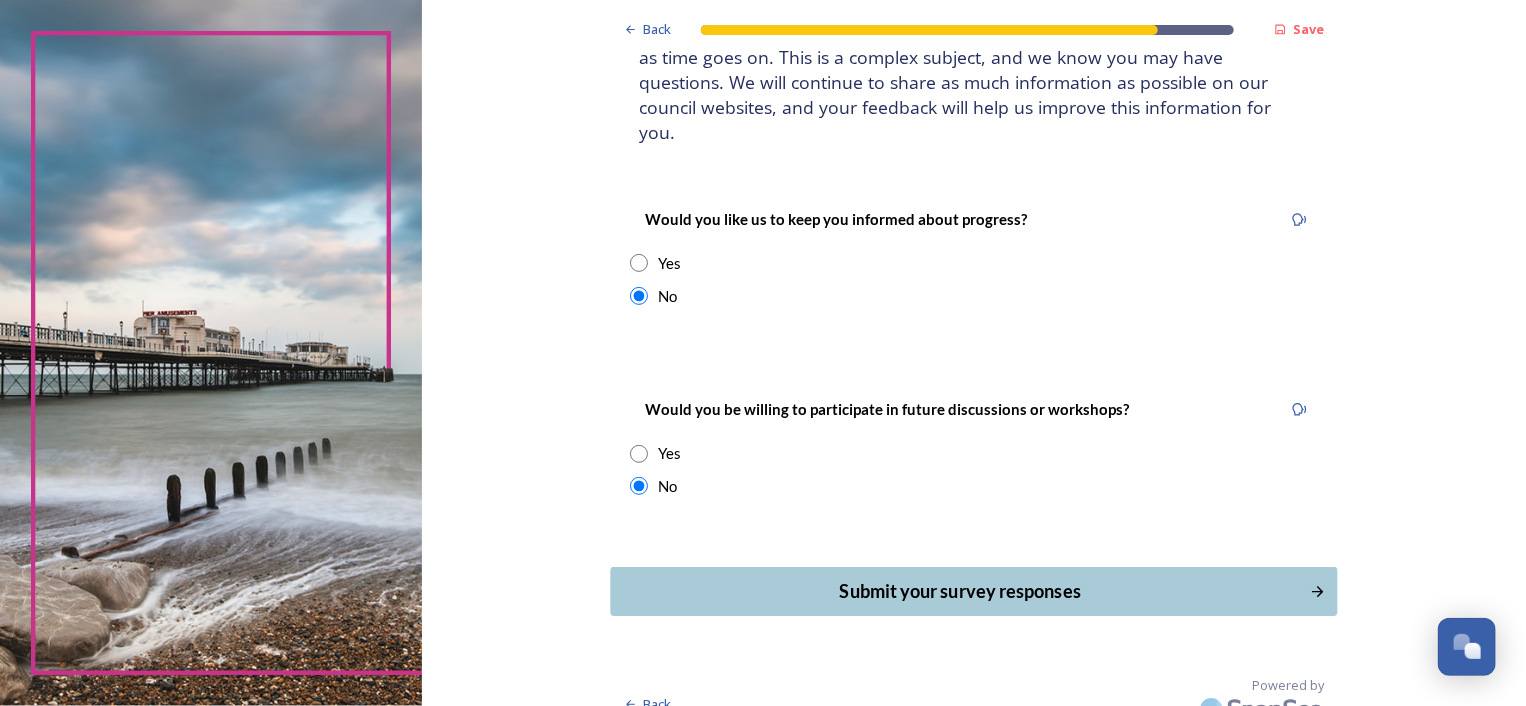 click on "Submit your survey responses" at bounding box center (959, 591) 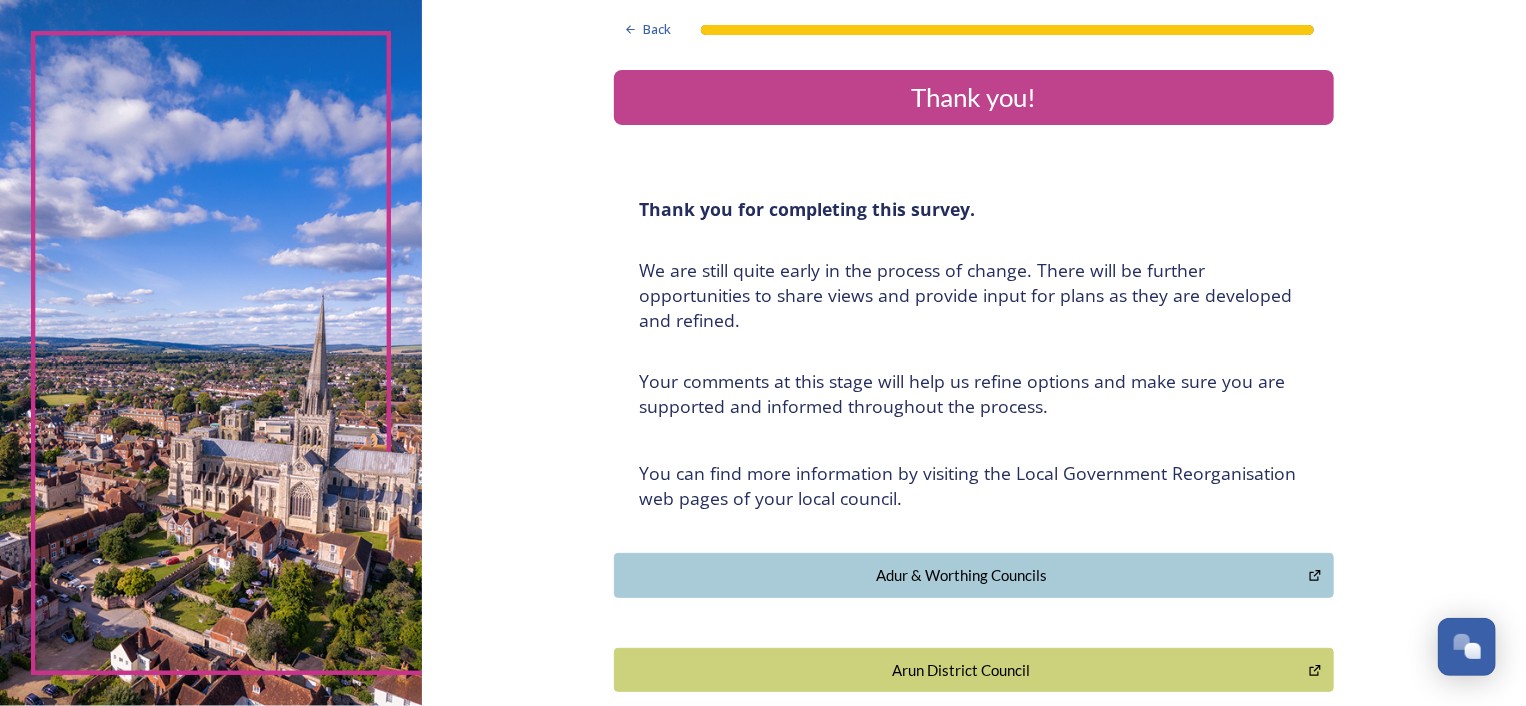 scroll, scrollTop: 200, scrollLeft: 0, axis: vertical 